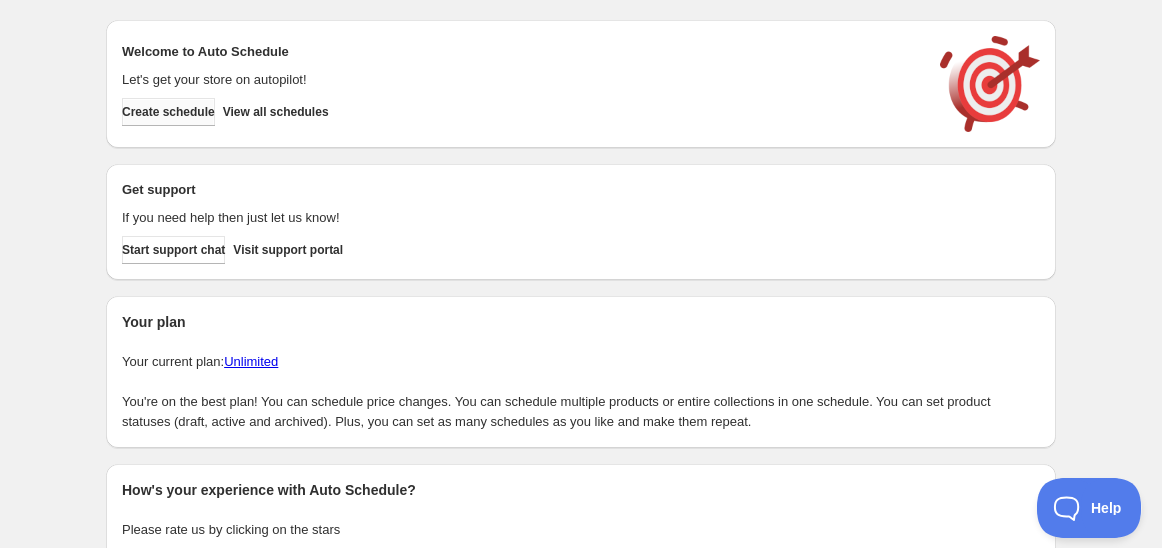 scroll, scrollTop: 0, scrollLeft: 0, axis: both 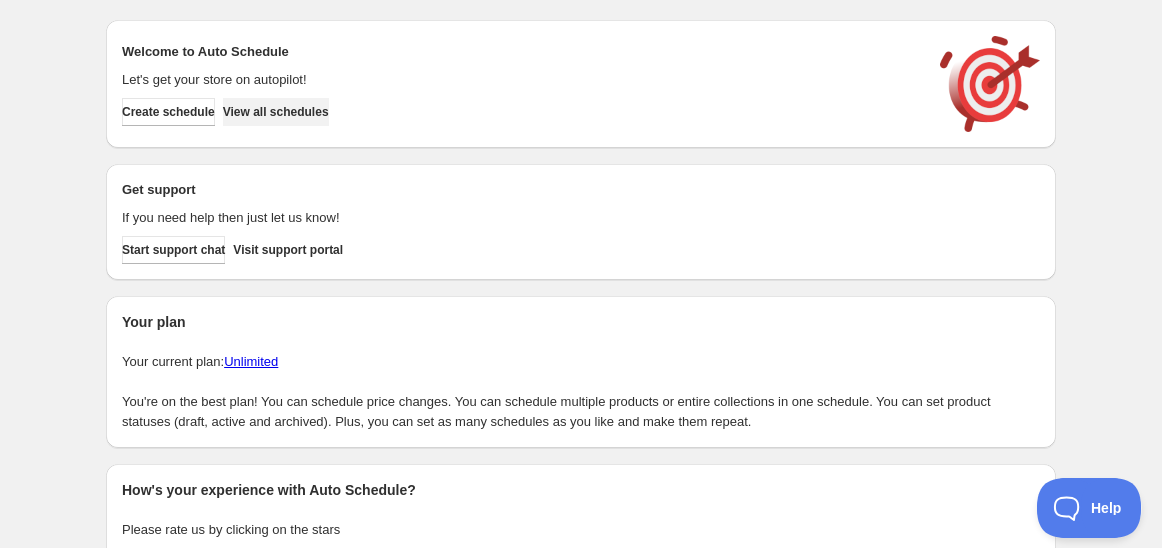 click on "View all schedules" at bounding box center [276, 112] 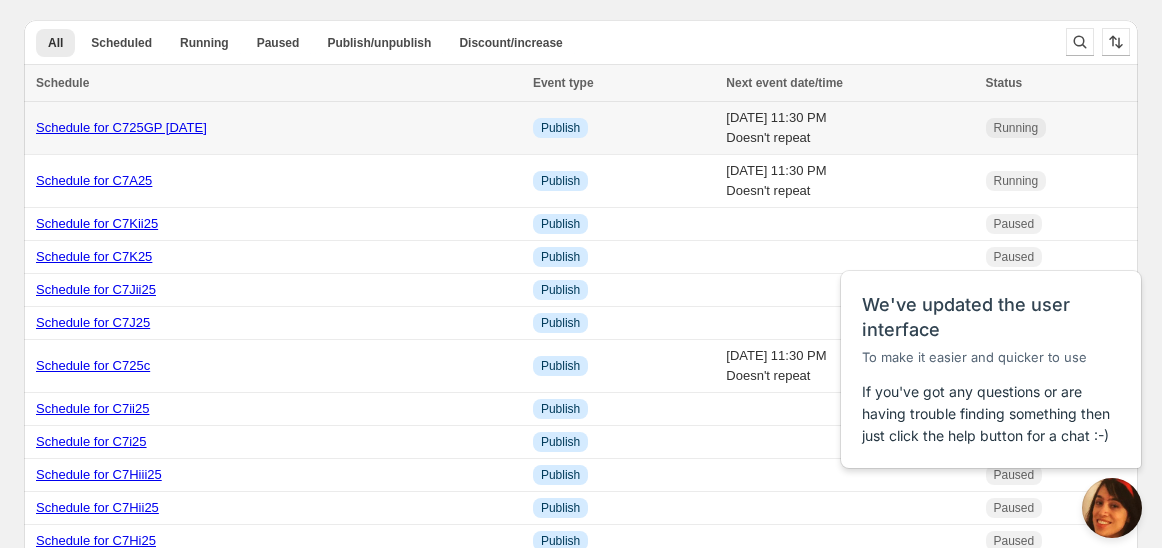 scroll, scrollTop: 0, scrollLeft: 0, axis: both 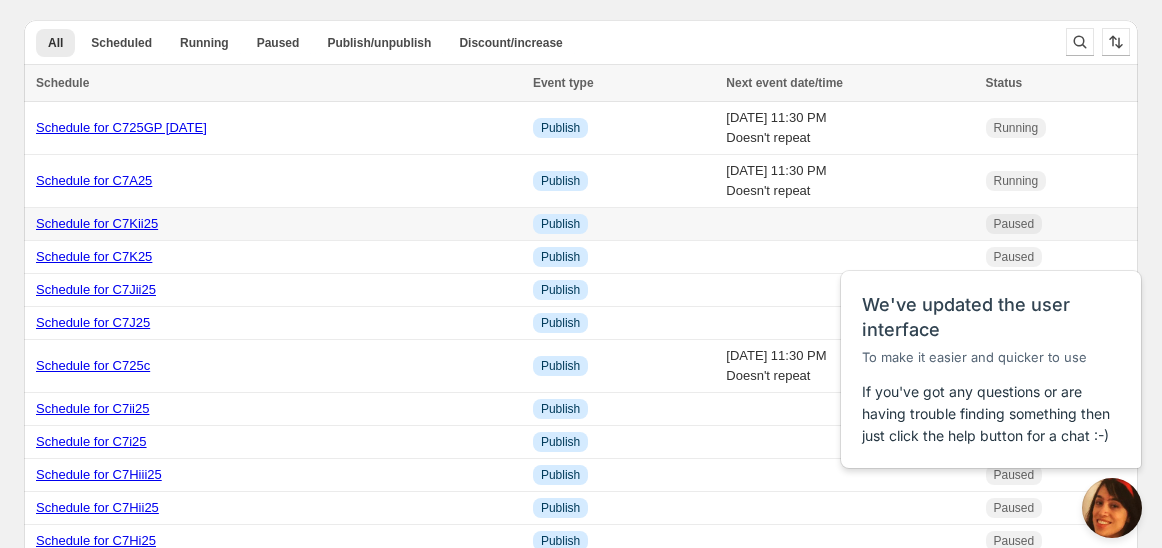 click on "Schedule for C7Kii25" at bounding box center [97, 223] 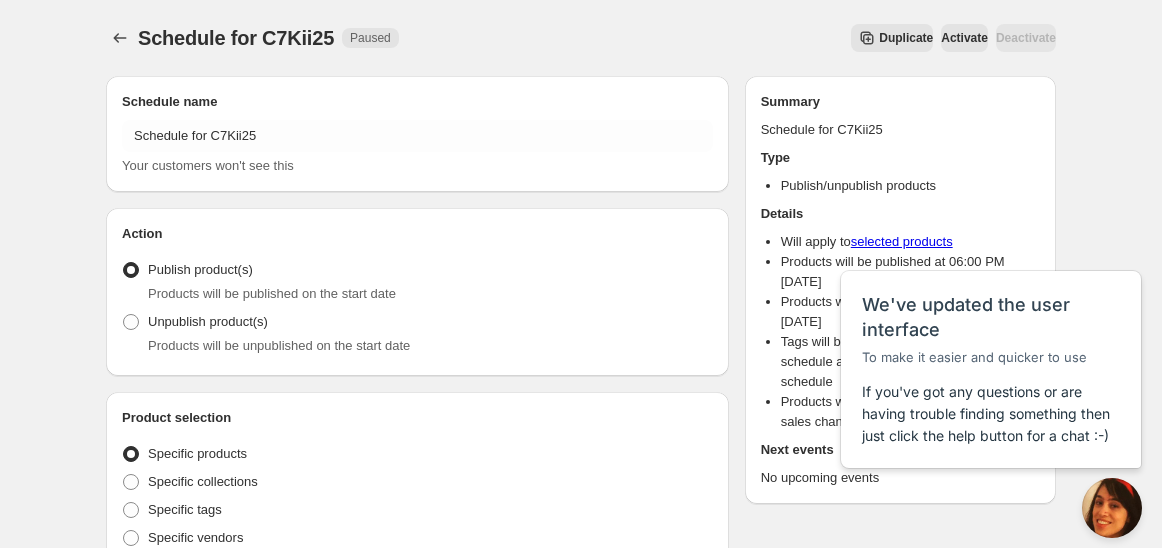 click on "Duplicate" at bounding box center [892, 38] 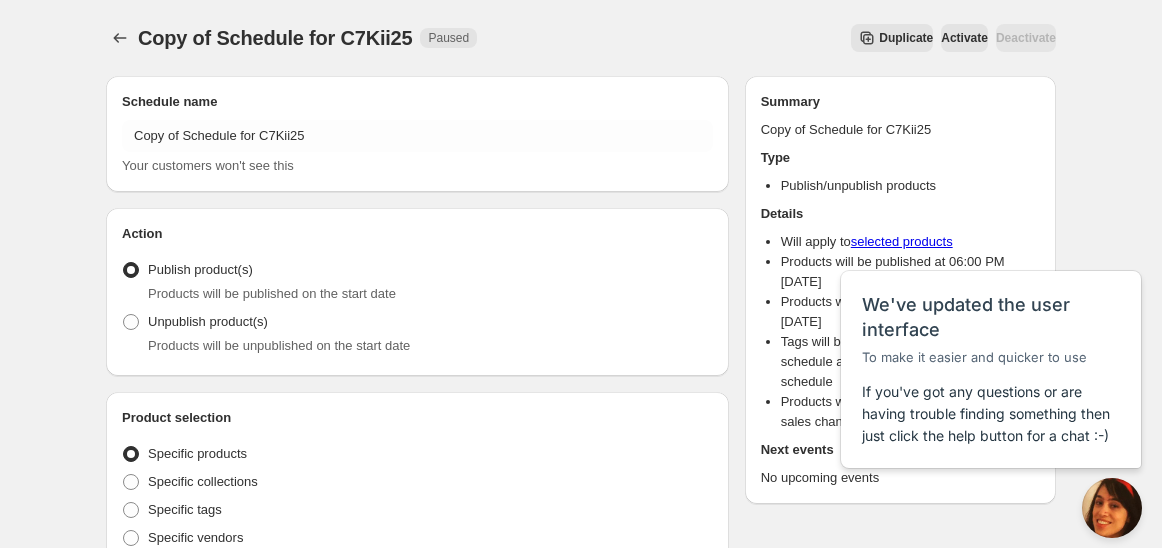 click on "Schedule name Copy of Schedule for C7Kii25 Your customers won't see this" at bounding box center (417, 134) 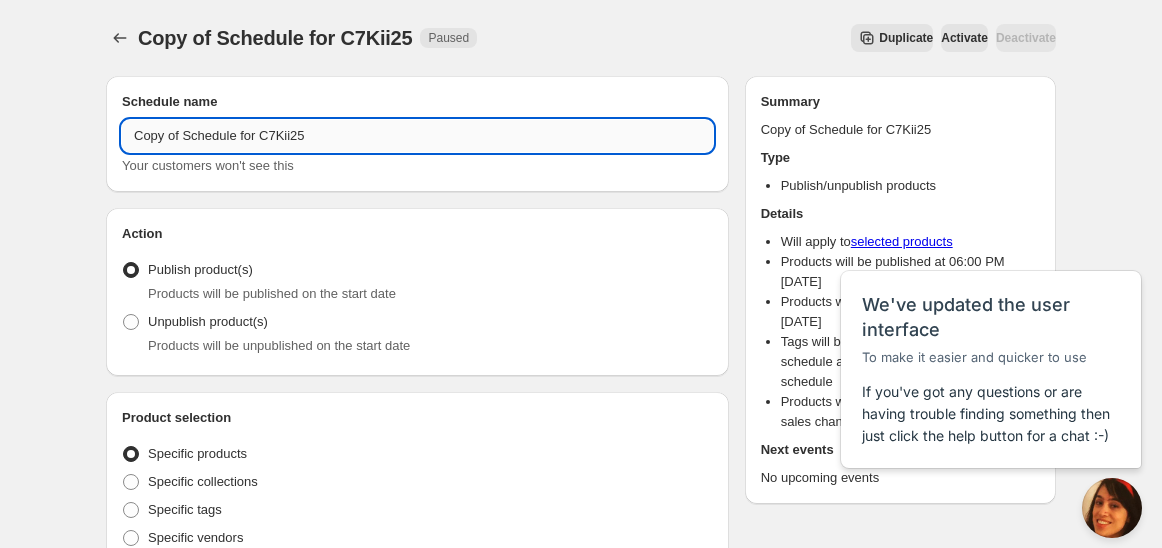 click on "Copy of Schedule for C7Kii25" at bounding box center (417, 136) 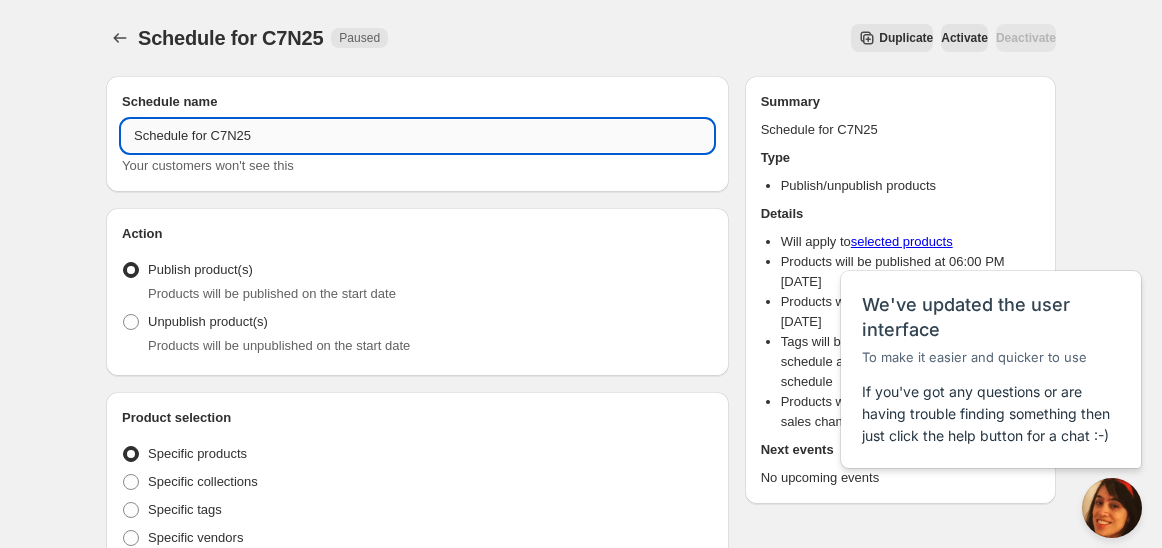 drag, startPoint x: 208, startPoint y: 139, endPoint x: 337, endPoint y: 140, distance: 129.00388 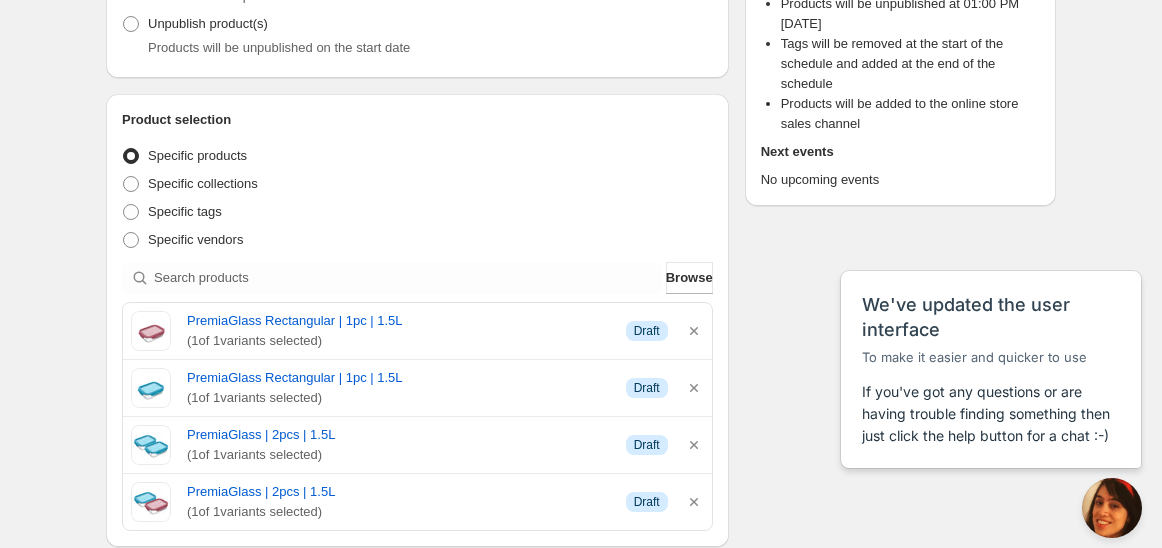 scroll, scrollTop: 333, scrollLeft: 0, axis: vertical 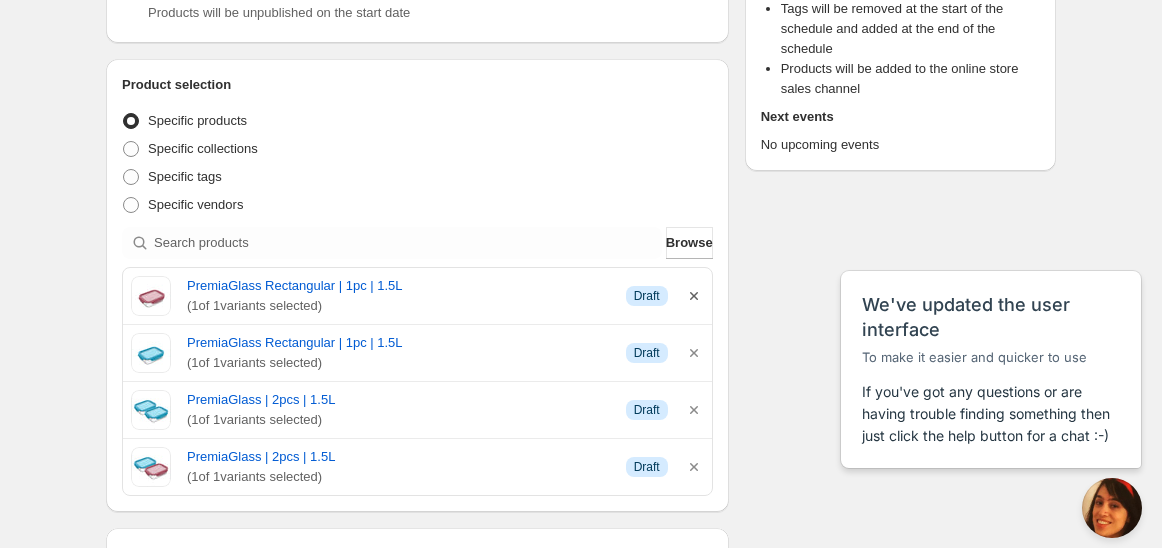 type on "Schedule for C7N25" 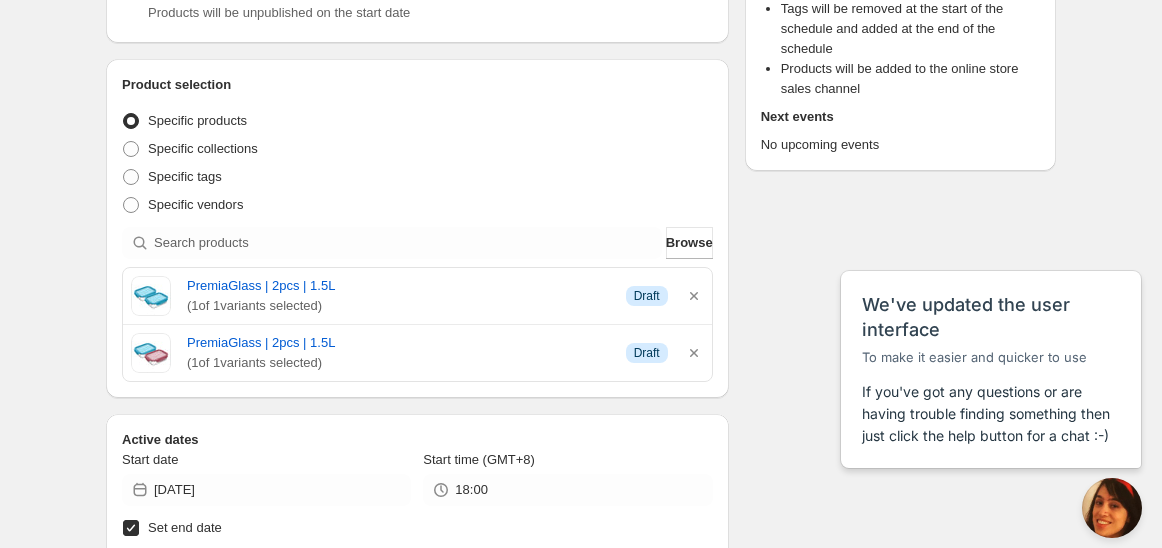 click 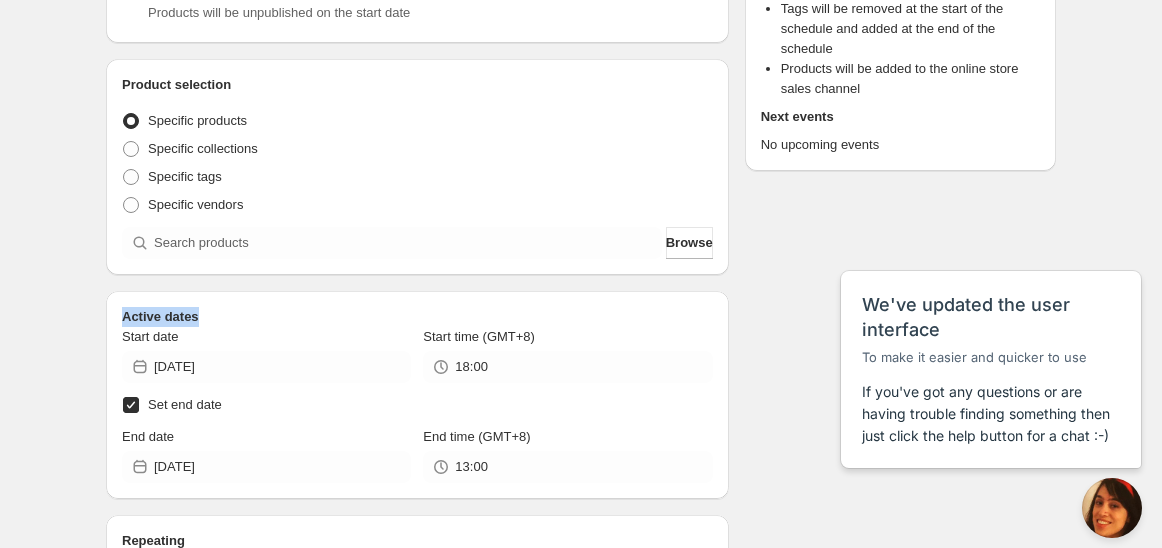click on "Active dates Start date 2025-07-13 Start time (GMT+8) 18:00 Set end date End date 2025-07-18 End time (GMT+8) 13:00" at bounding box center [417, 395] 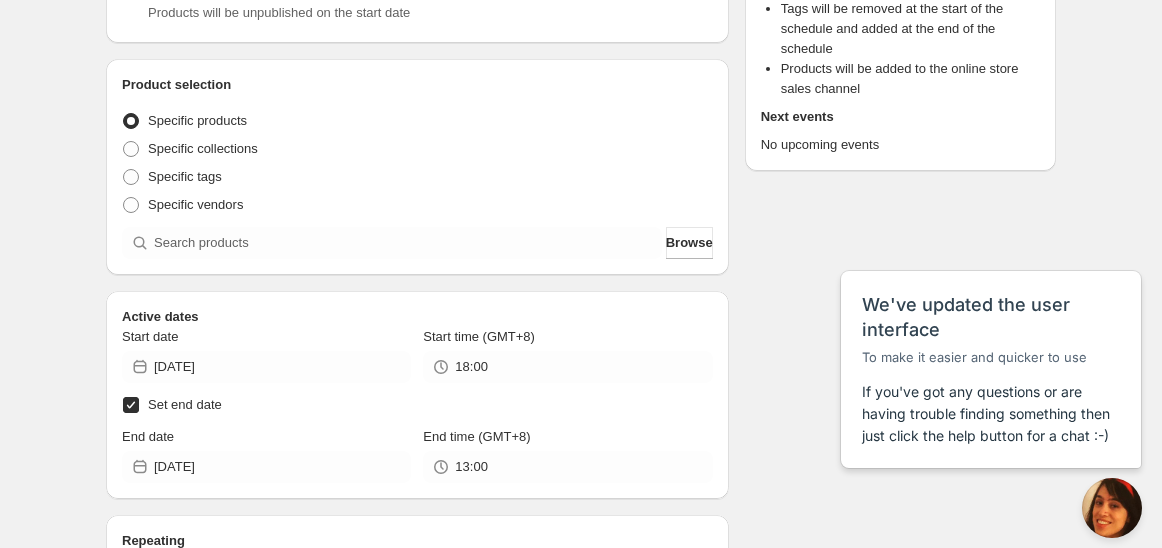click on "Product selection Entity type Specific products Specific collections Specific tags Specific vendors Browse" at bounding box center (417, 167) 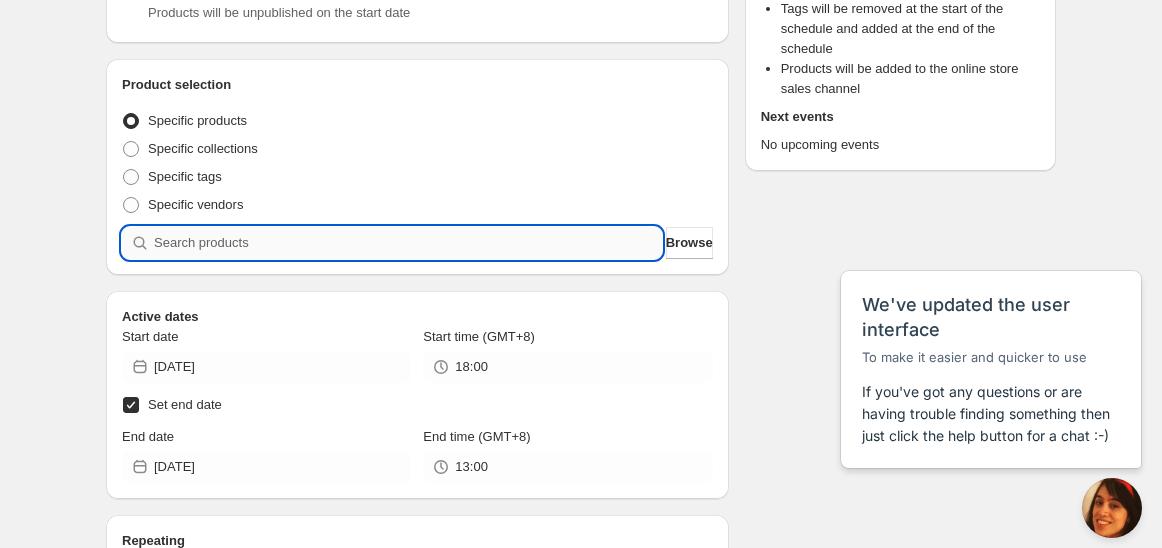 click at bounding box center [408, 243] 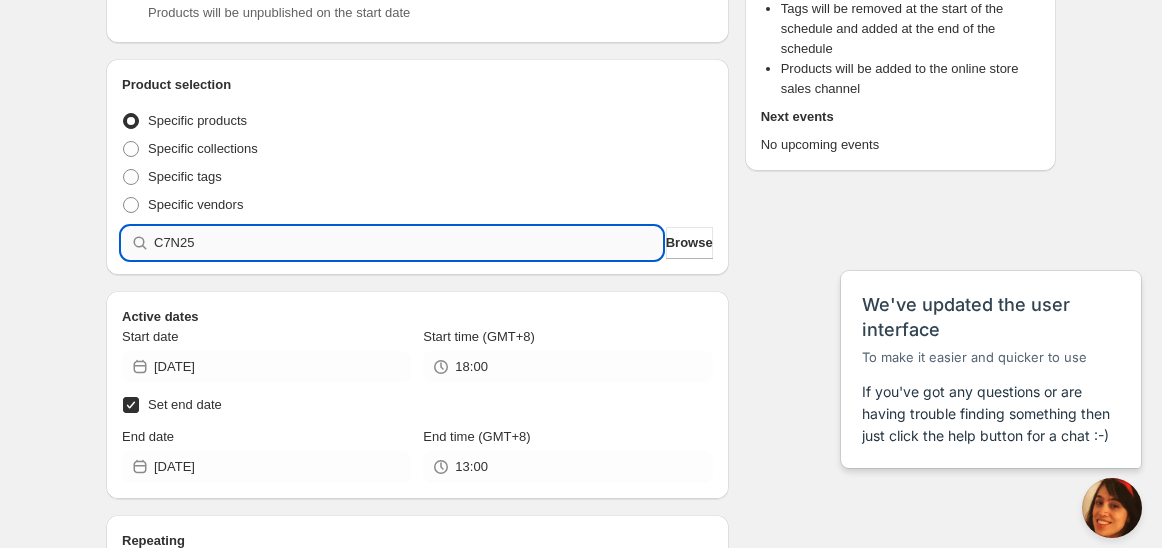 type 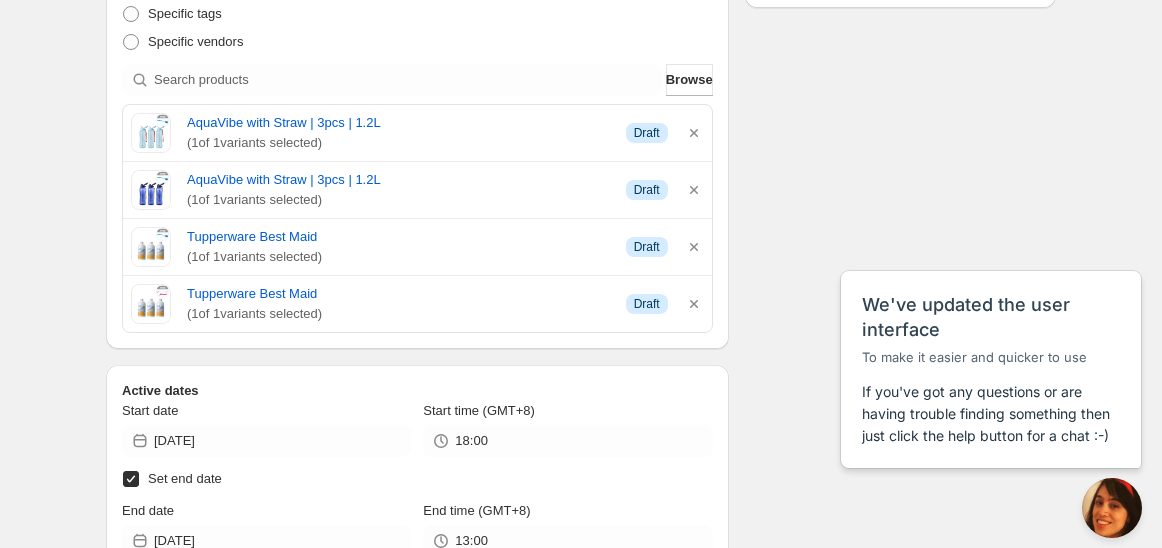 scroll, scrollTop: 666, scrollLeft: 0, axis: vertical 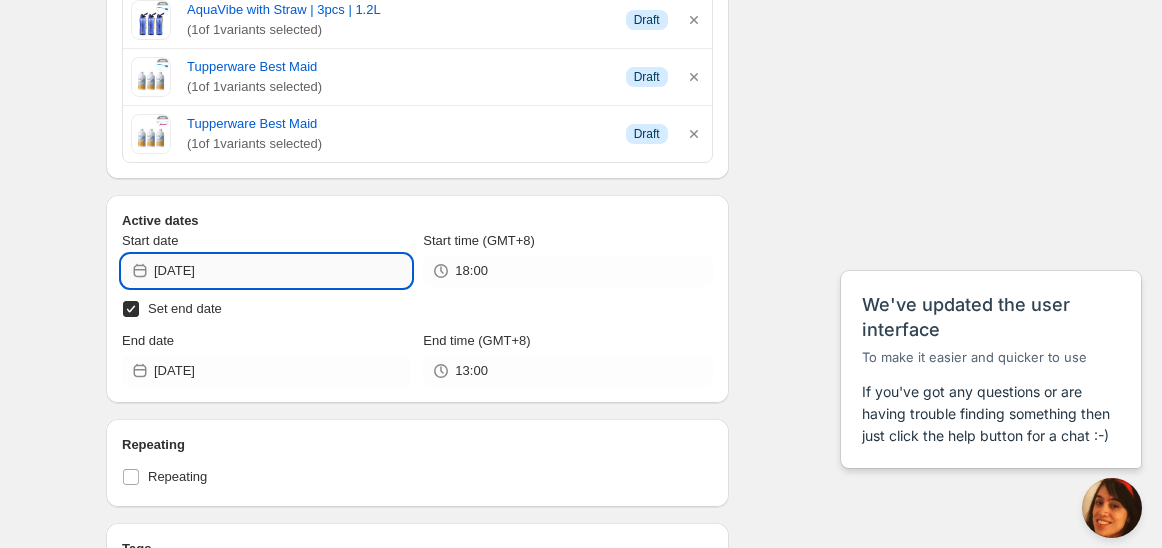 click on "2025-07-13" at bounding box center (282, 271) 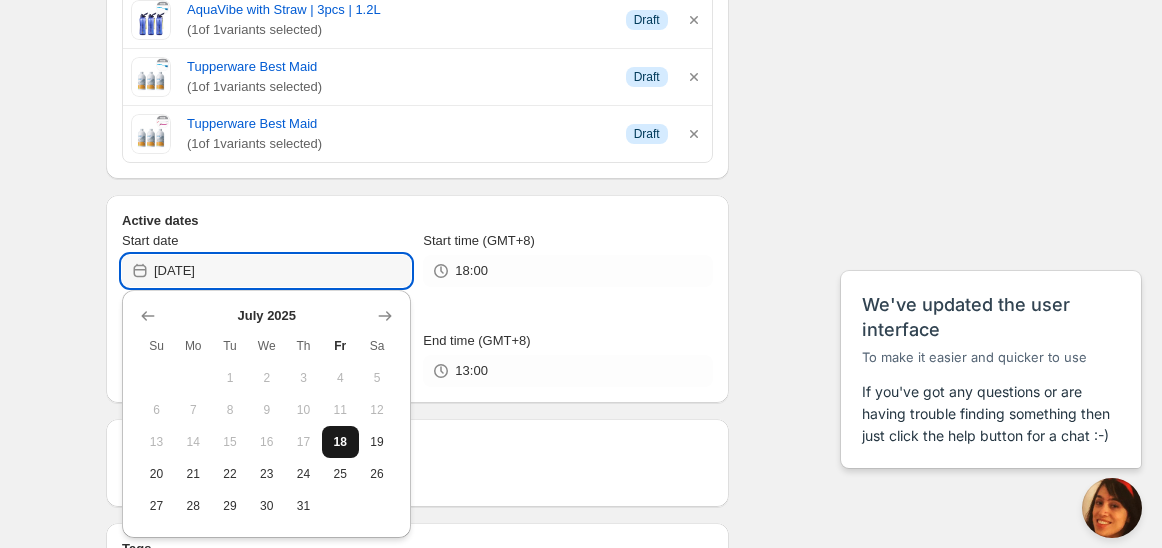 click on "18" at bounding box center (340, 442) 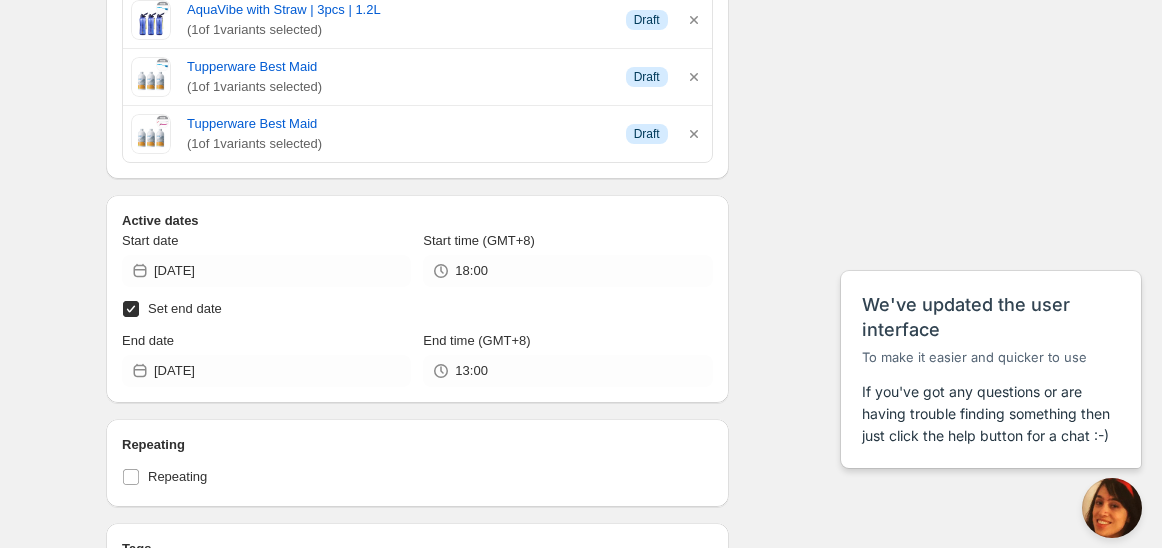type on "[DATE]" 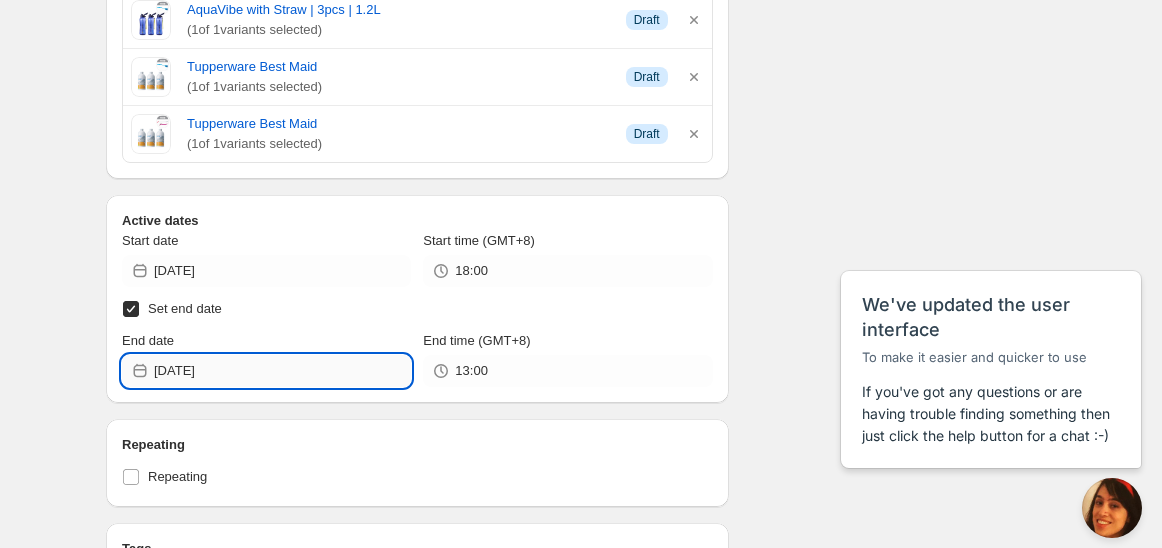 click on "[DATE]" at bounding box center [282, 371] 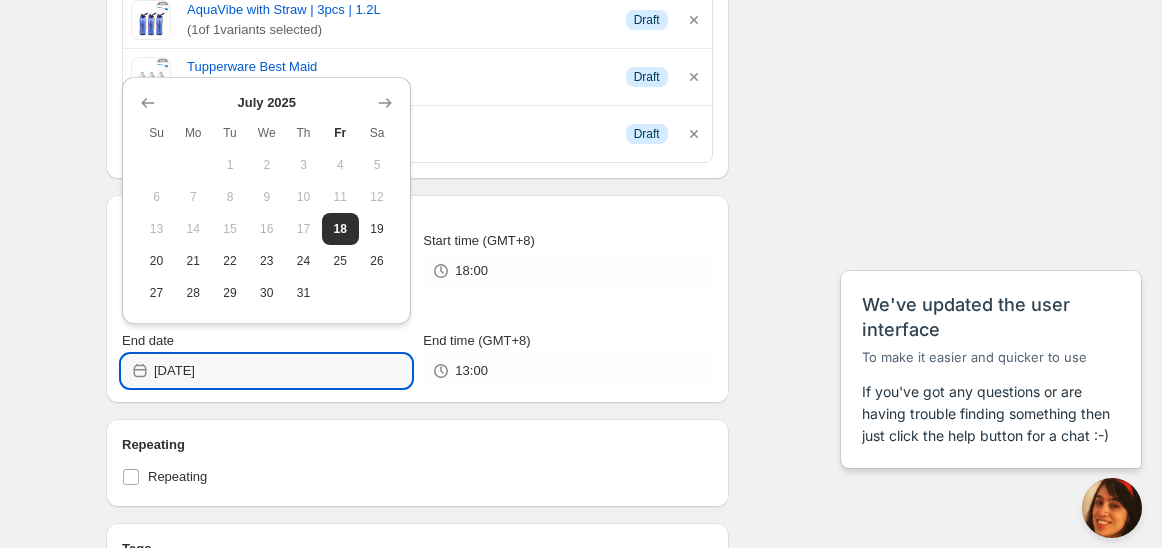 click on "Active dates Start date 2025-07-18 Start time (GMT+8) 18:00 Set end date End date 2025-07-18 End time (GMT+8) 13:00" at bounding box center [417, 299] 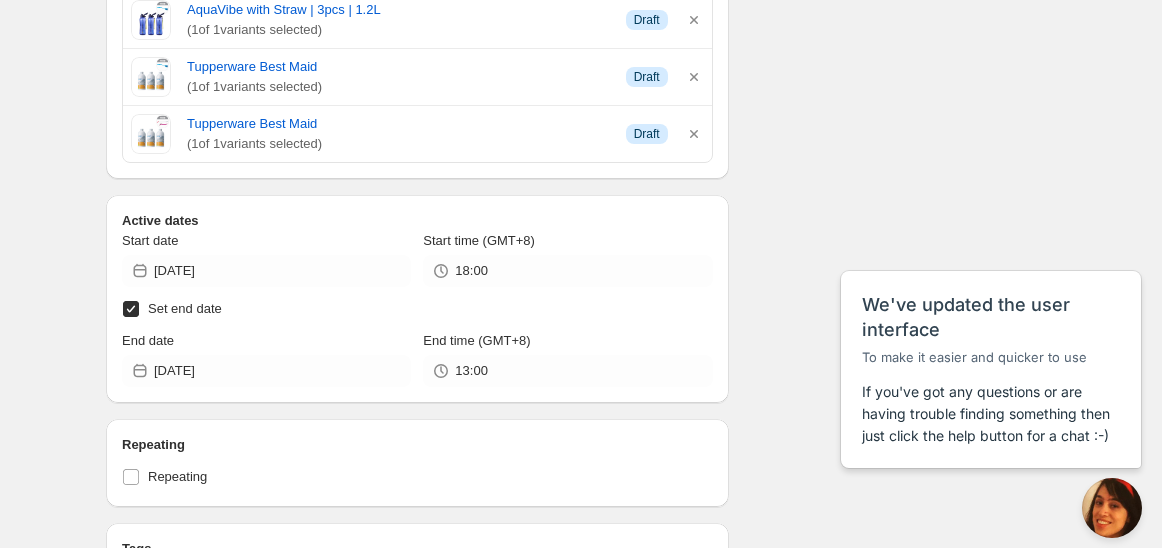 click on "Start time (GMT+8) 18:00" at bounding box center (567, 259) 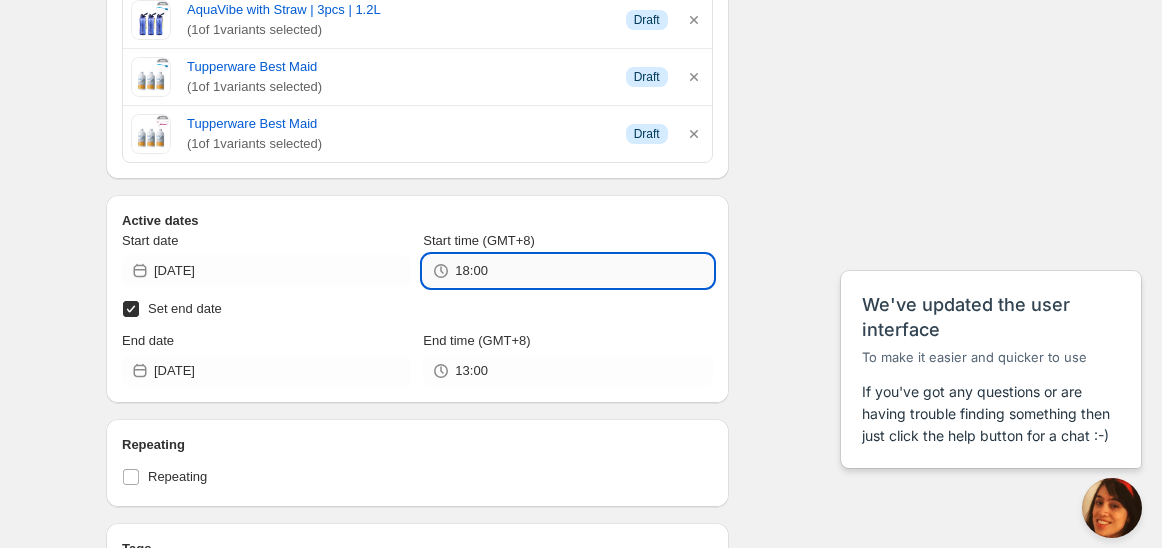 click on "18:00" at bounding box center (583, 271) 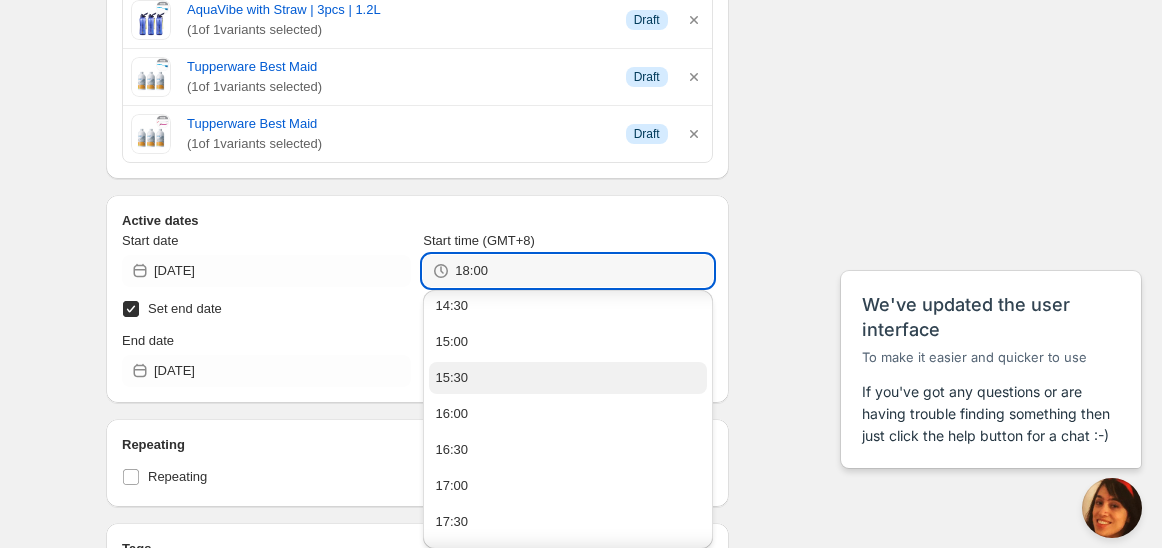 scroll, scrollTop: 111, scrollLeft: 0, axis: vertical 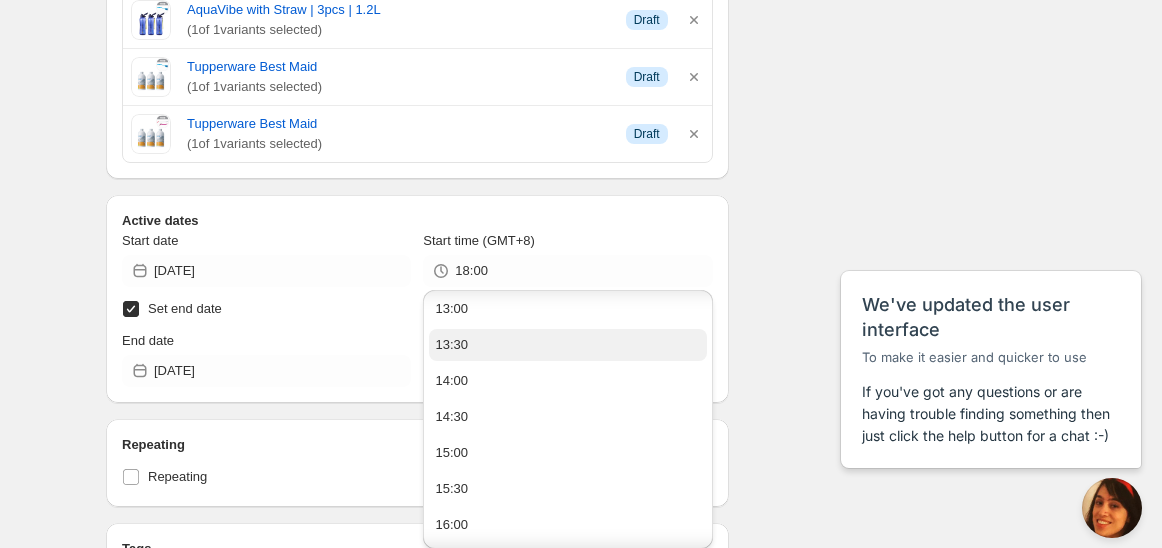 click on "13:30" at bounding box center [451, 345] 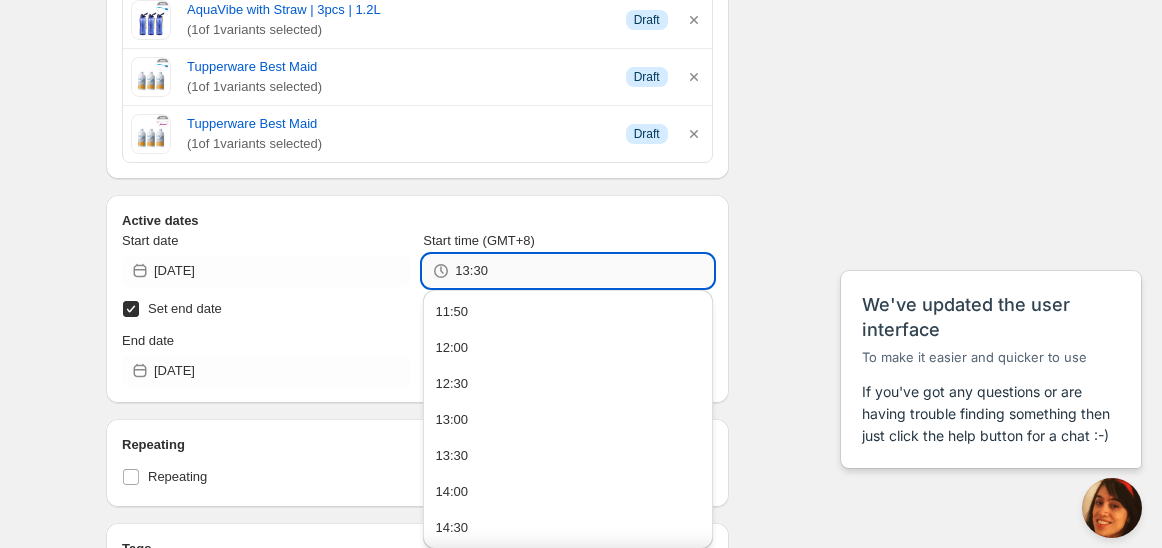 drag, startPoint x: 472, startPoint y: 268, endPoint x: 594, endPoint y: 262, distance: 122.14745 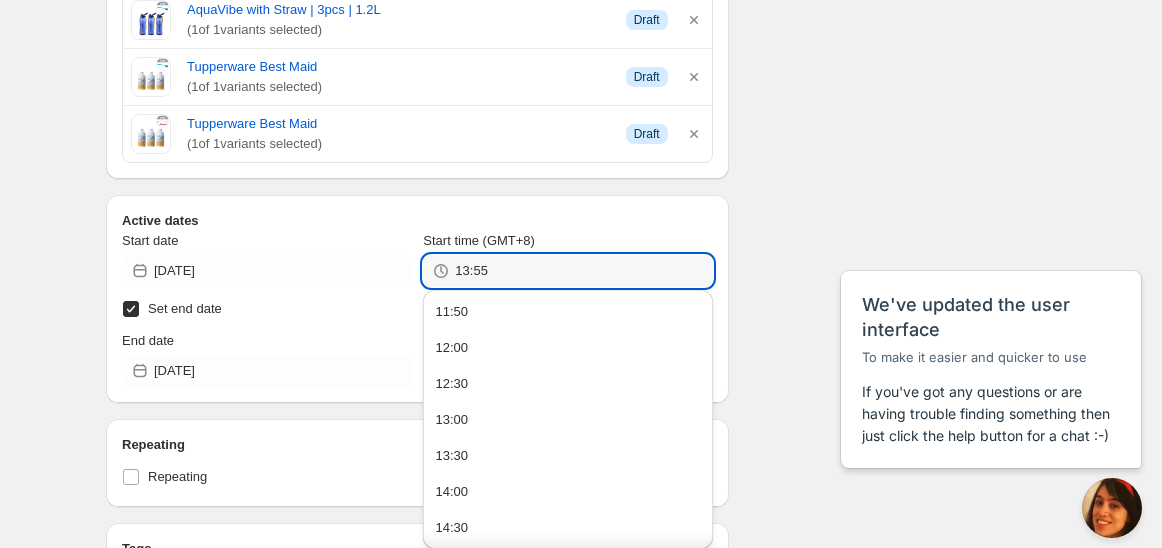 type on "13:55" 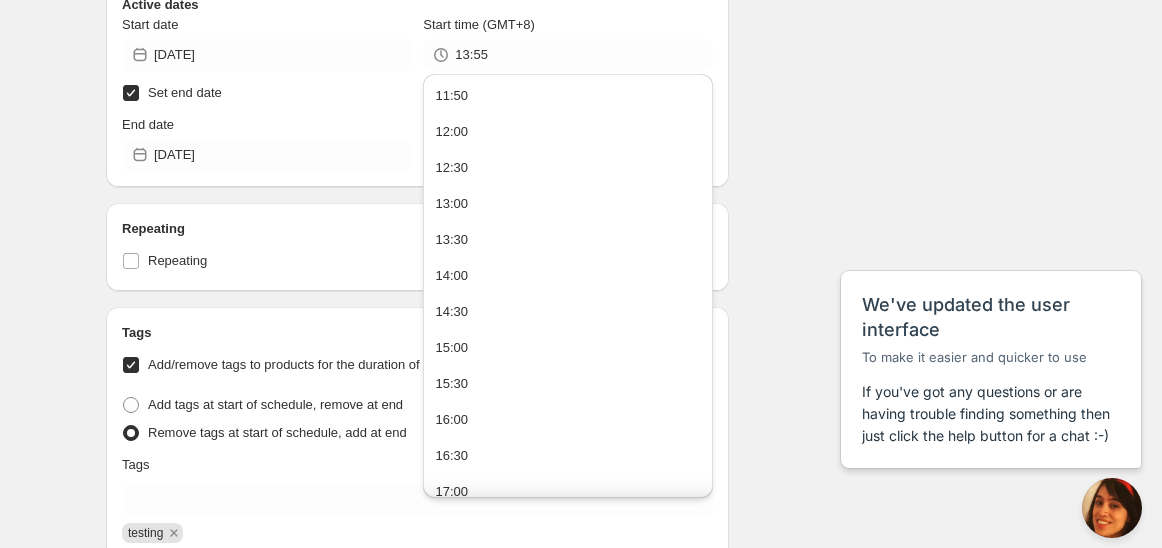 scroll, scrollTop: 888, scrollLeft: 0, axis: vertical 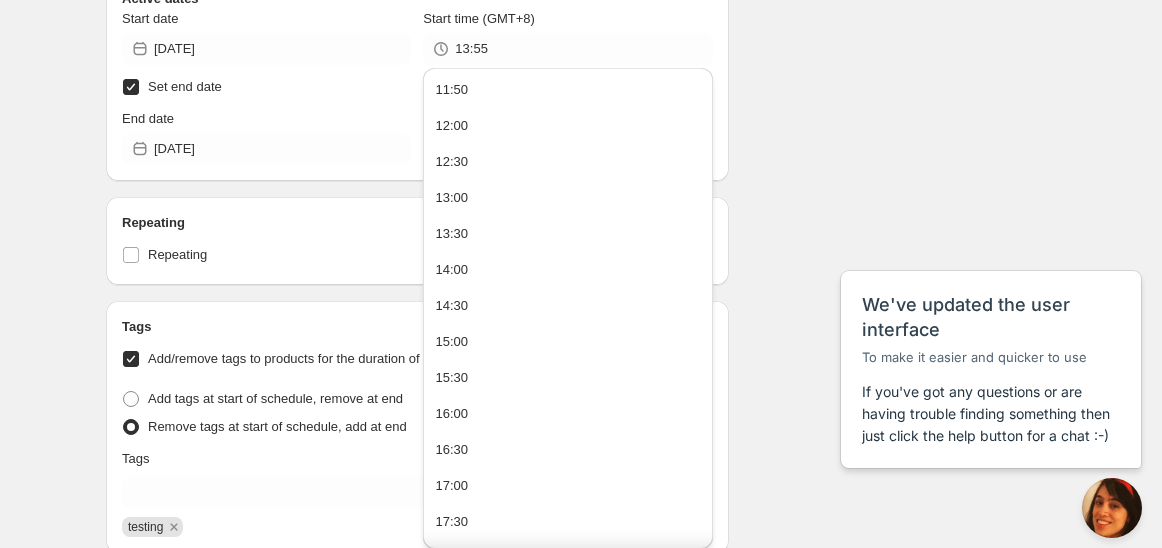 click on "Schedule name Schedule for C7N25 Your customers won't see this Action Action Publish product(s) Products will be published on the start date Unpublish product(s) Products will be unpublished on the start date Product selection Entity type Specific products Specific collections Specific tags Specific vendors Browse AquaVibe with Straw | 3pcs | 1.2L ( 1  of   1  variants selected) Info Draft AquaVibe with Straw | 3pcs | 1.2L ( 1  of   1  variants selected) Info Draft Tupperware Best Maid ( 1  of   1  variants selected) Info Draft Tupperware Best Maid ( 1  of   1  variants selected) Info Draft Active dates Start date 2025-07-18 Start time (GMT+8) 13:55 Set end date End date 2025-07-18 End time (GMT+8) 13:00 Repeating Repeating Ok Cancel Every 1 Date range Days Weeks Months Years Days Ends Never On specific date After a number of occurances Tags Add/remove tags to products for the duration of the schedule Tag type Add tags at start of schedule, remove at end Remove tags at start of schedule, add at end Tags Type" at bounding box center (573, 138) 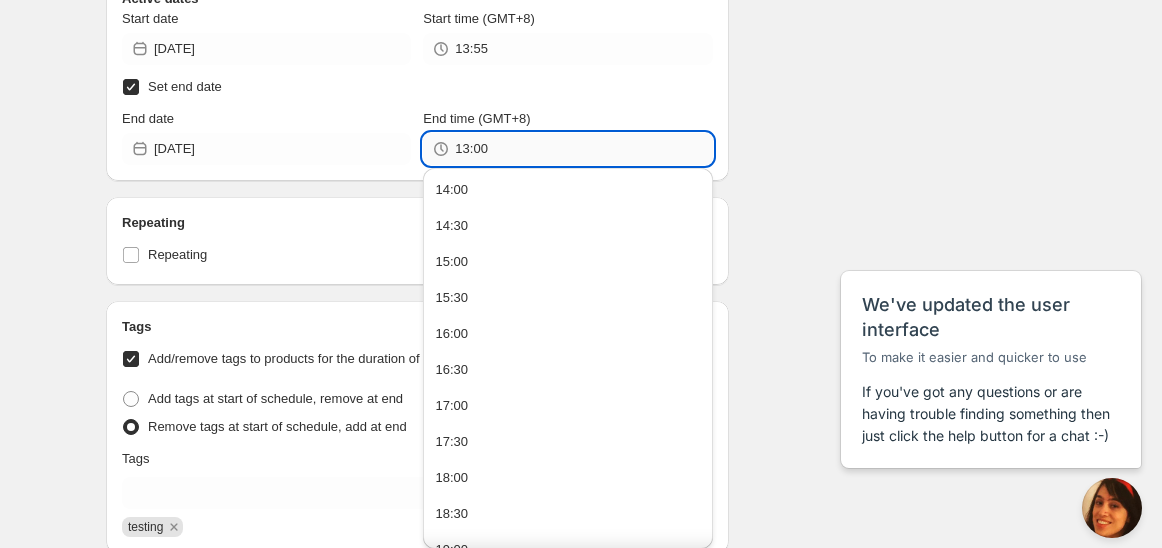 click on "13:00" at bounding box center [583, 149] 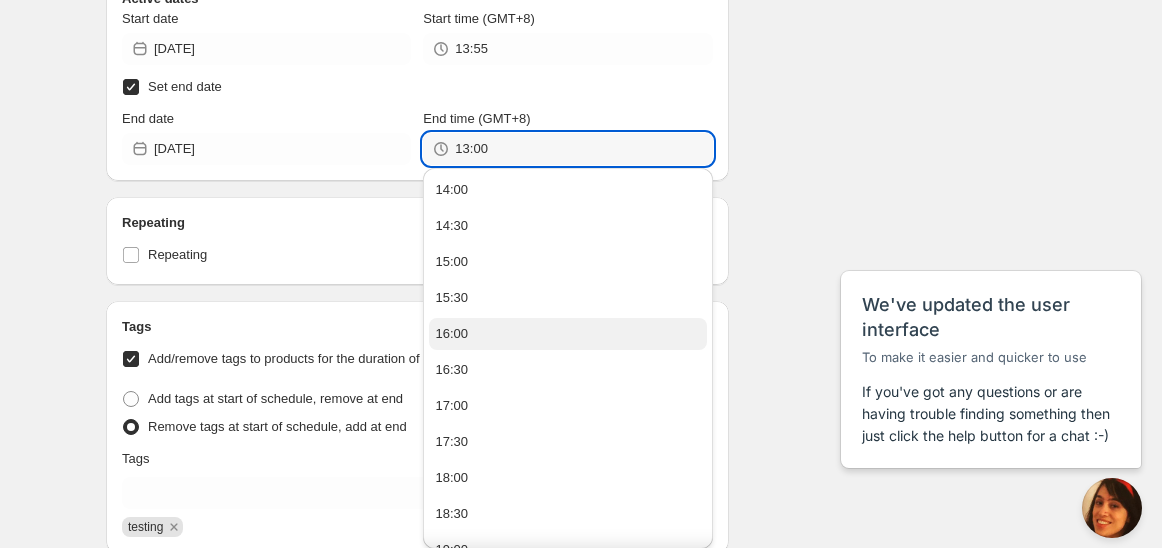scroll, scrollTop: 111, scrollLeft: 0, axis: vertical 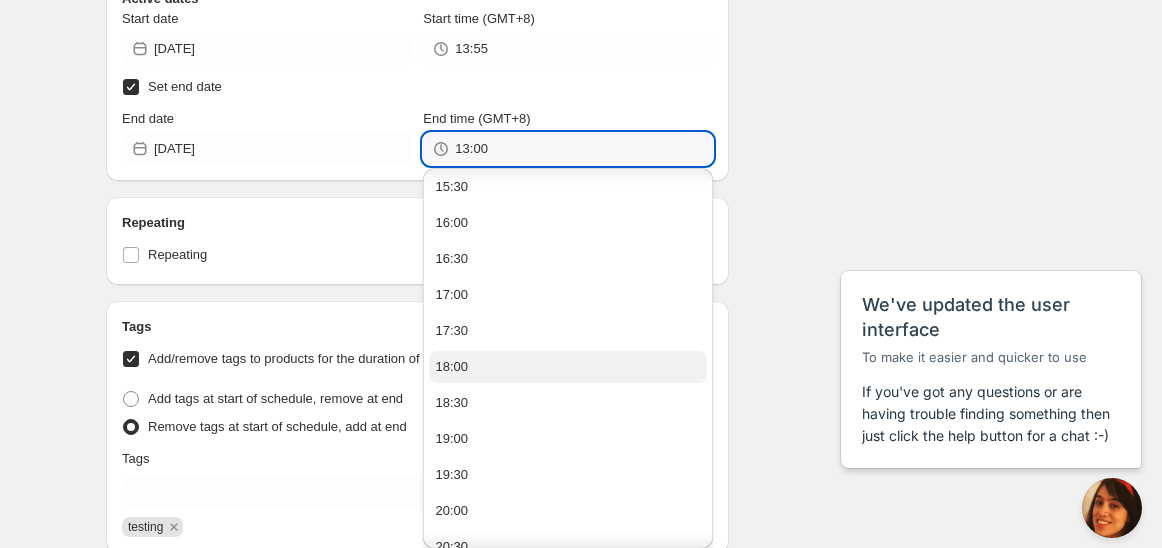 click on "18:00" at bounding box center (567, 367) 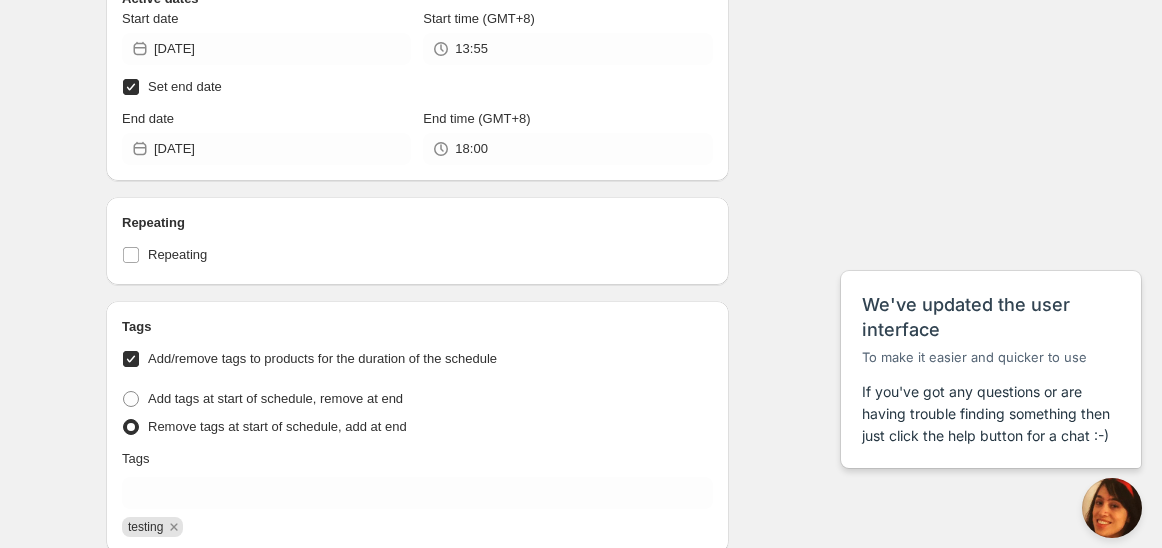 click on "Schedule name Schedule for C7N25 Your customers won't see this Action Action Publish product(s) Products will be published on the start date Unpublish product(s) Products will be unpublished on the start date Product selection Entity type Specific products Specific collections Specific tags Specific vendors Browse AquaVibe with Straw | 3pcs | 1.2L ( 1  of   1  variants selected) Info Draft AquaVibe with Straw | 3pcs | 1.2L ( 1  of   1  variants selected) Info Draft Tupperware Best Maid ( 1  of   1  variants selected) Info Draft Tupperware Best Maid ( 1  of   1  variants selected) Info Draft Active dates Start date 2025-07-18 Start time (GMT+8) 13:55 Set end date End date 2025-07-18 End time (GMT+8) 18:00 Repeating Repeating Ok Cancel Every 1 Date range Days Weeks Months Years Days Ends Never On specific date After a number of occurances Tags Add/remove tags to products for the duration of the schedule Tag type Add tags at start of schedule, remove at end Remove tags at start of schedule, add at end Tags Type" at bounding box center [573, 138] 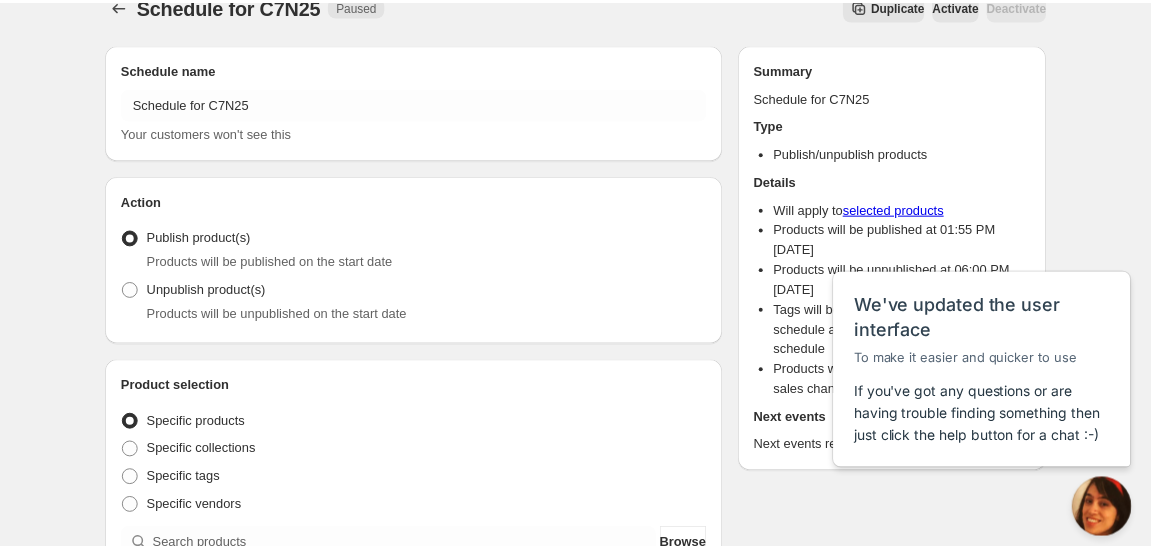 scroll, scrollTop: 0, scrollLeft: 0, axis: both 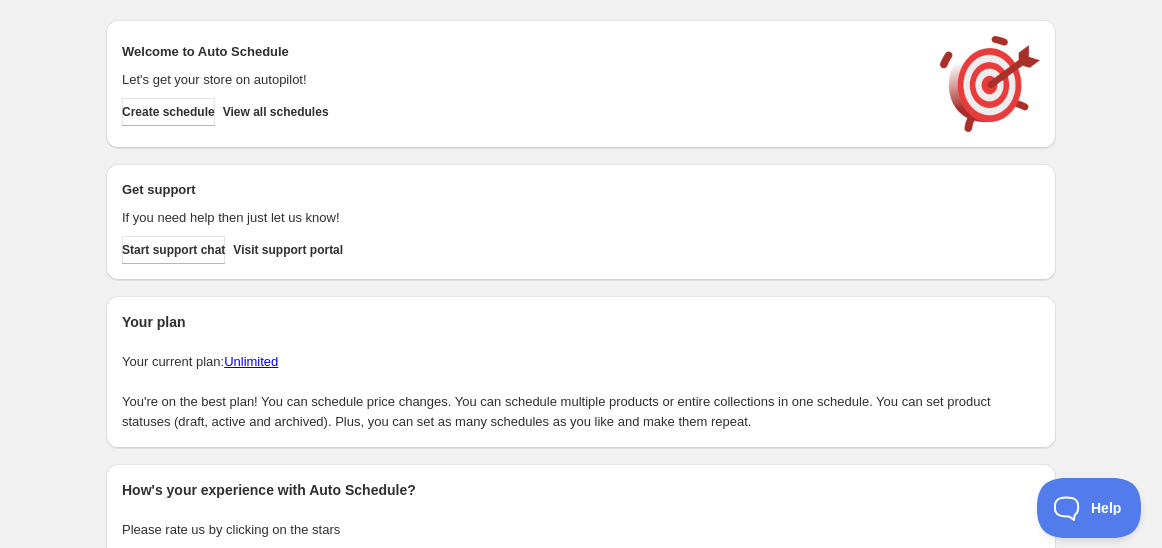 click on "Create schedule View all schedules" at bounding box center [517, 108] 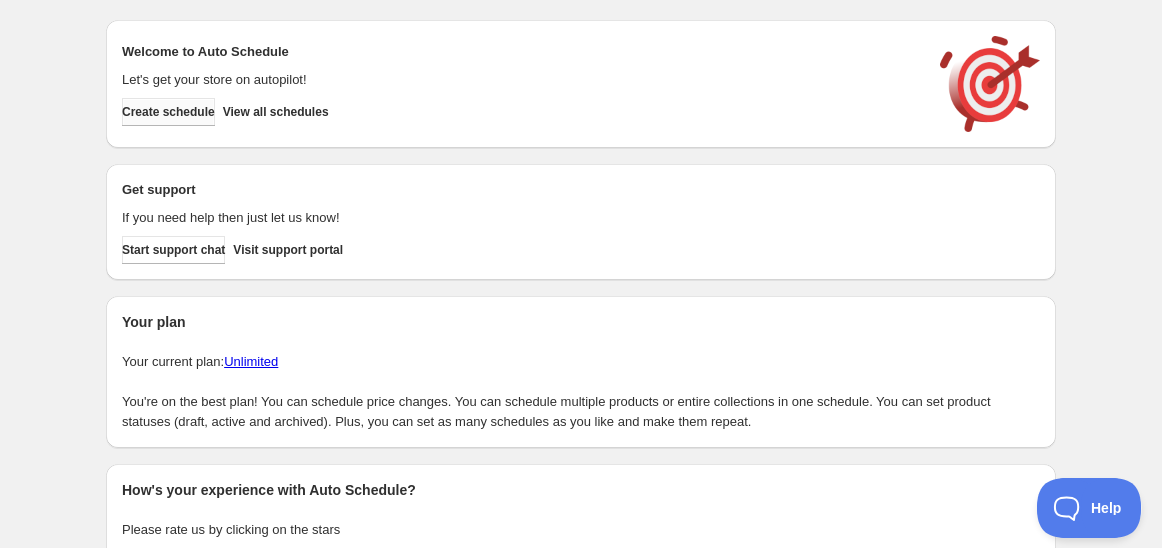 click on "Create schedule" at bounding box center [168, 112] 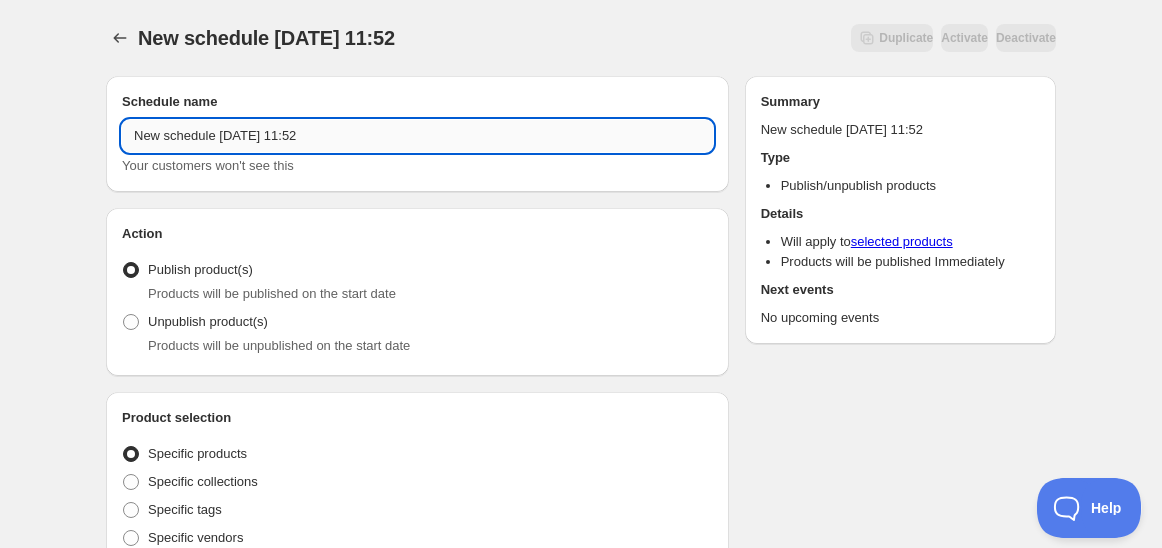 click on "New schedule [DATE] 11:52" at bounding box center (417, 136) 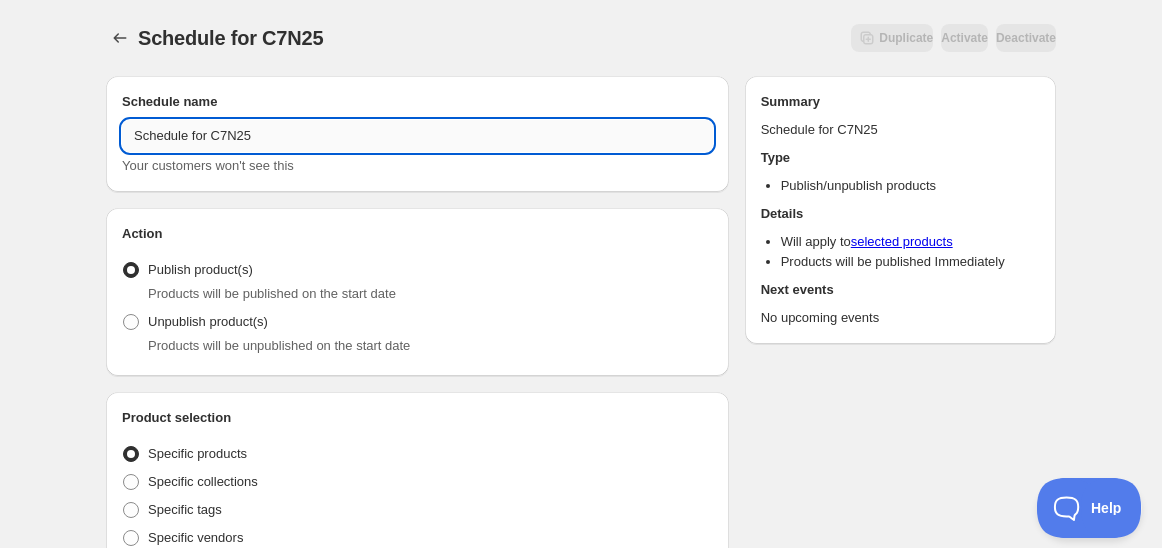 drag, startPoint x: 214, startPoint y: 143, endPoint x: 325, endPoint y: 136, distance: 111.220505 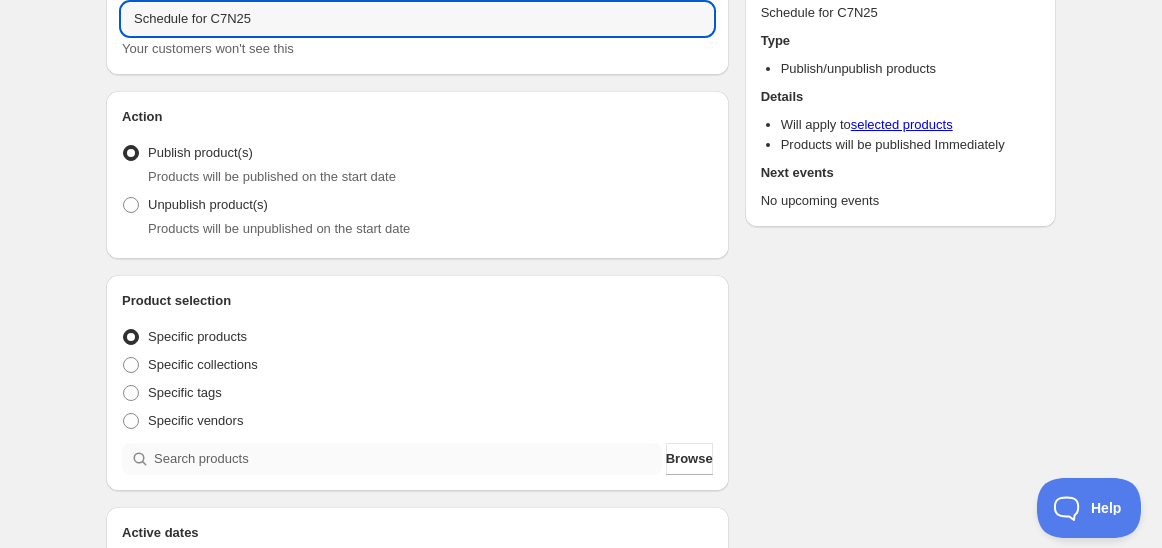 scroll, scrollTop: 333, scrollLeft: 0, axis: vertical 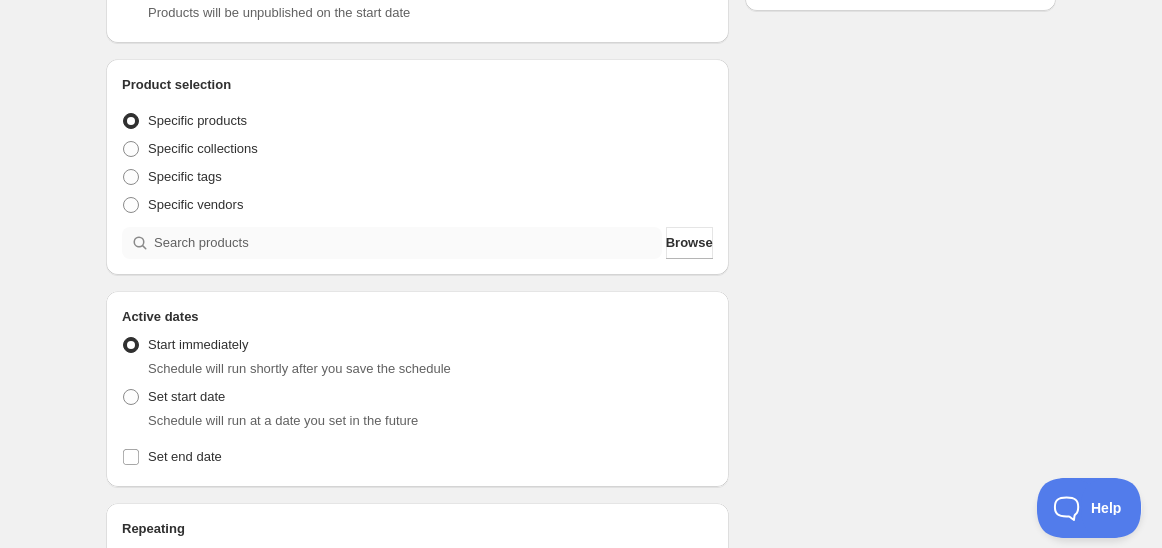 type on "Schedule for C7N25" 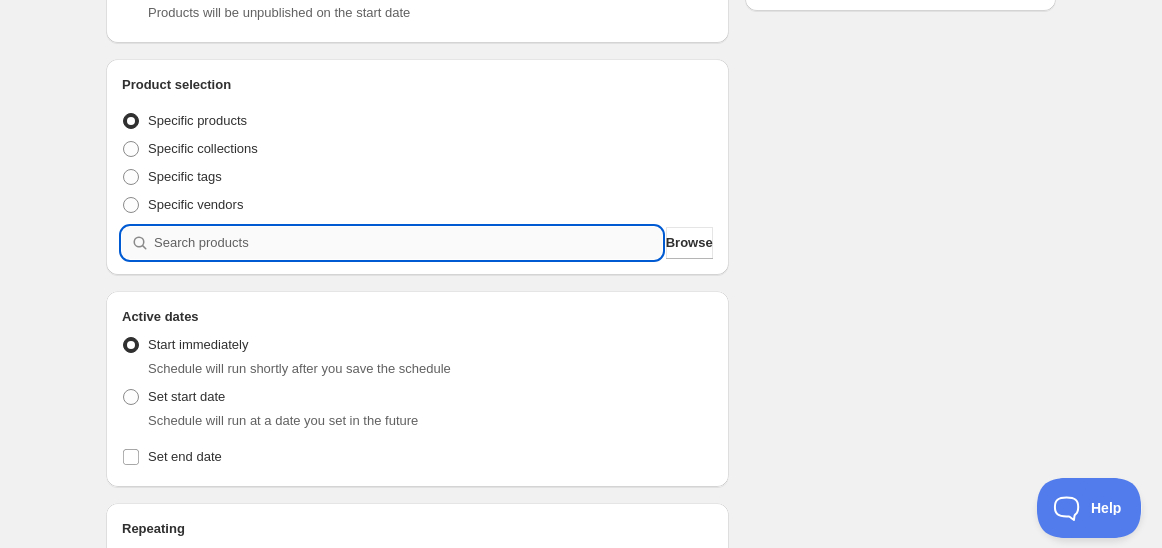 click at bounding box center (408, 243) 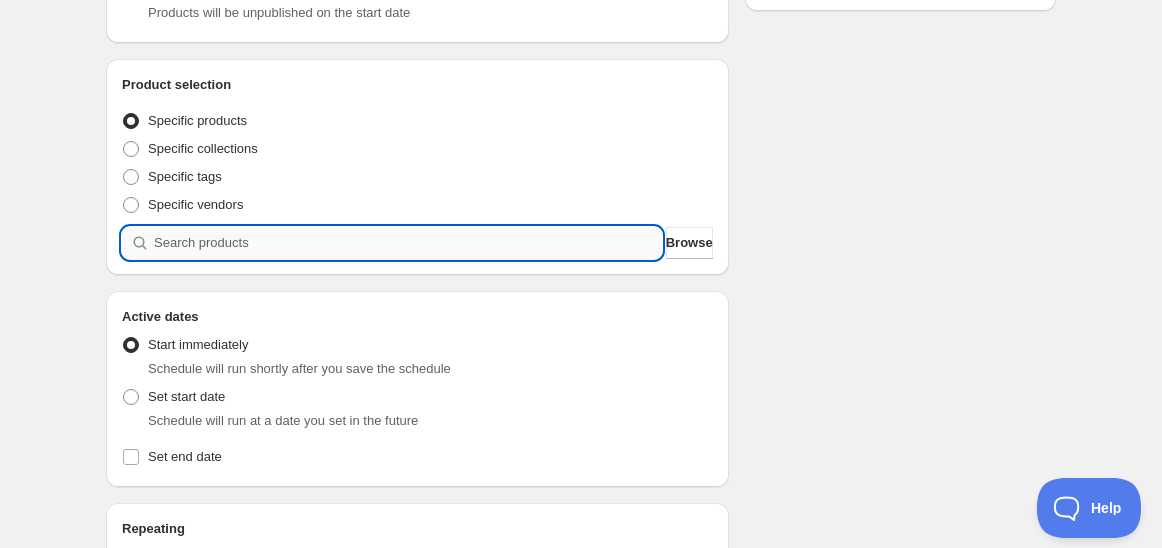 paste on "C7N25" 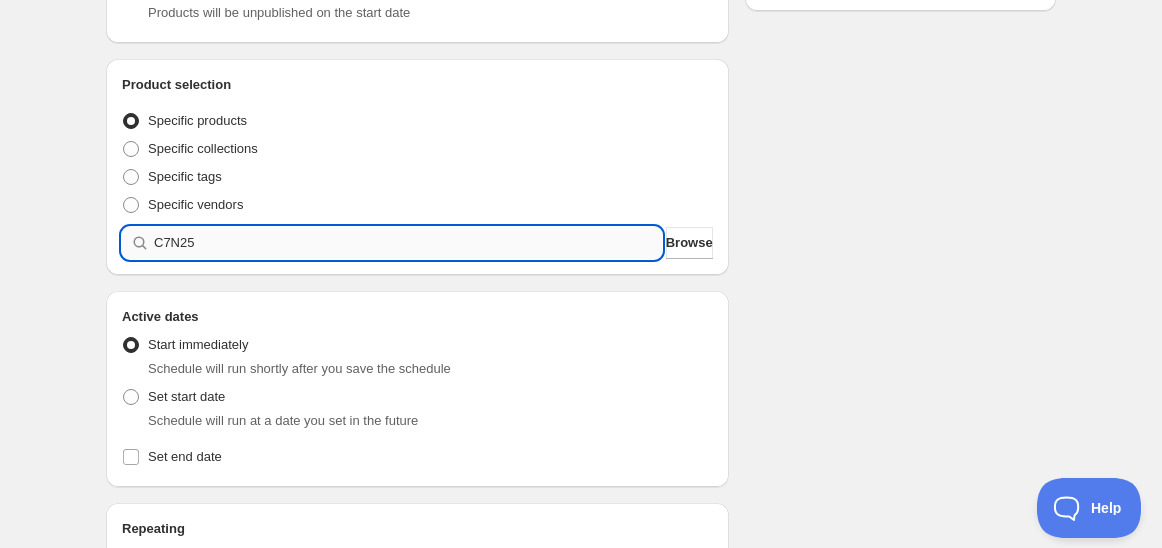type 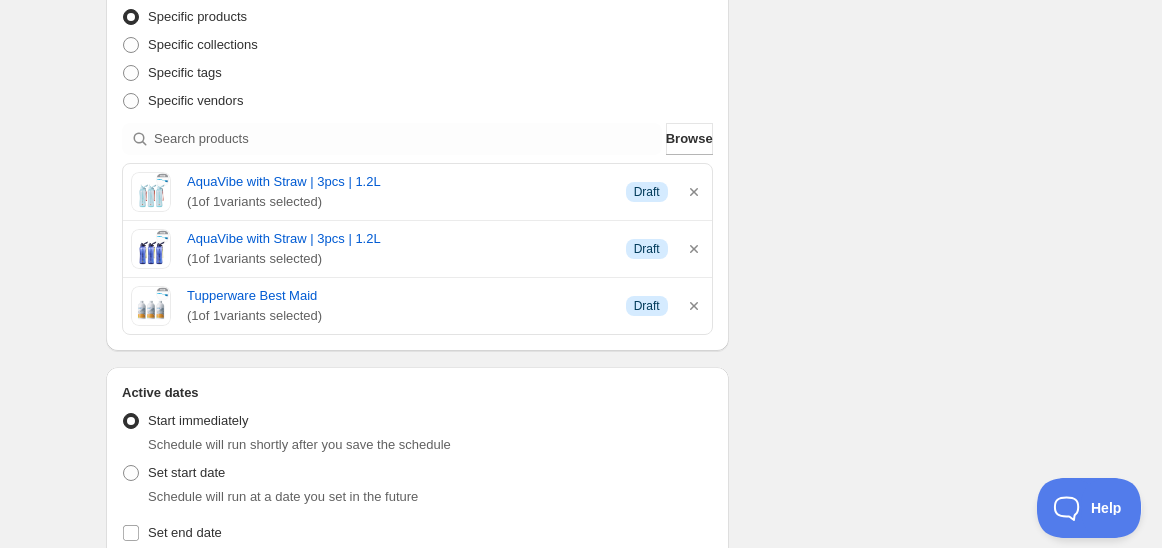 scroll, scrollTop: 666, scrollLeft: 0, axis: vertical 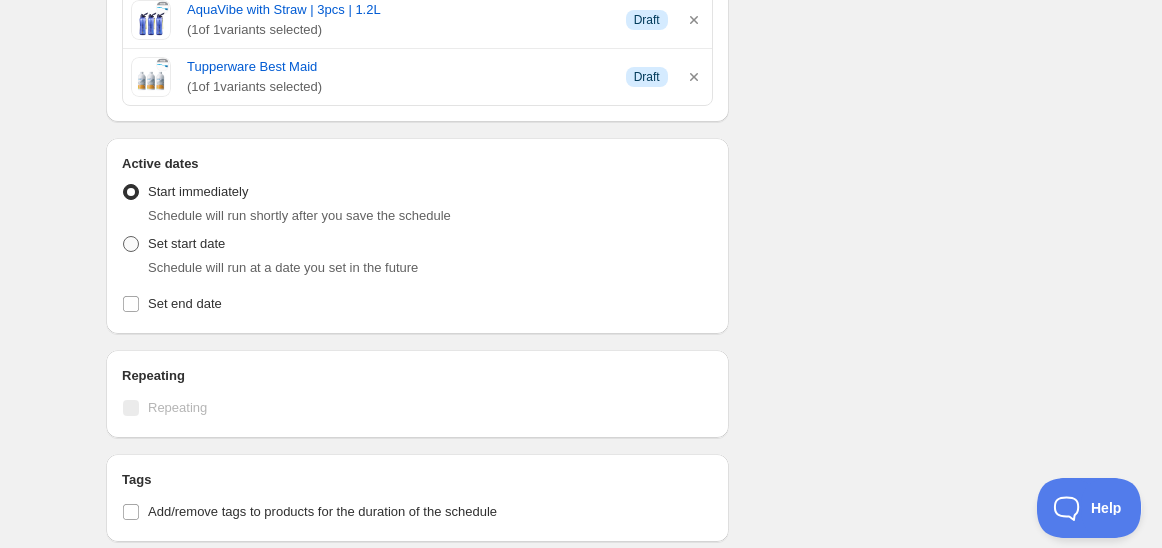 click on "Set start date" at bounding box center [186, 243] 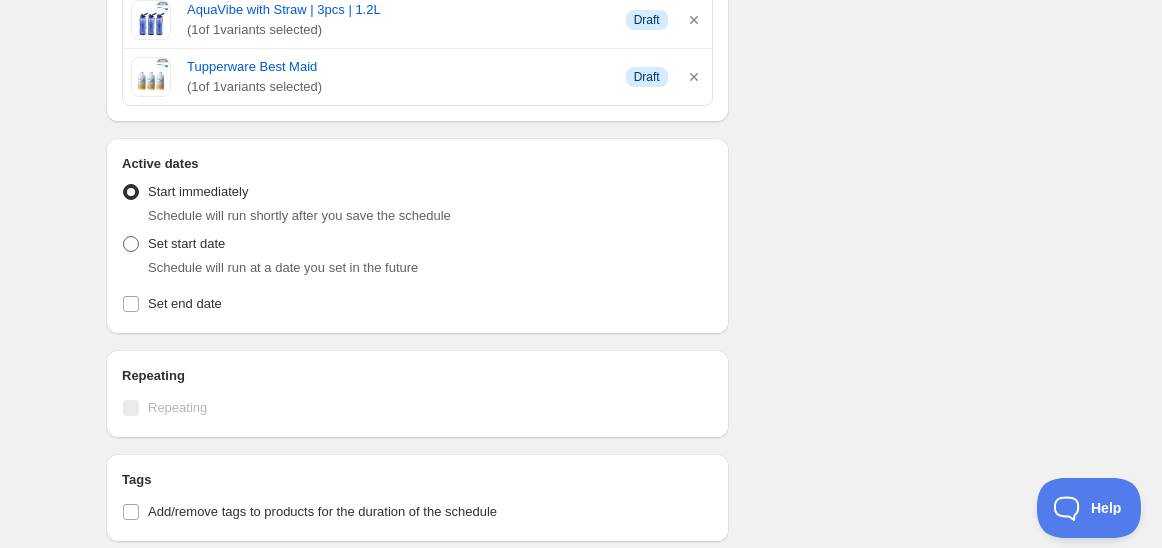 radio on "true" 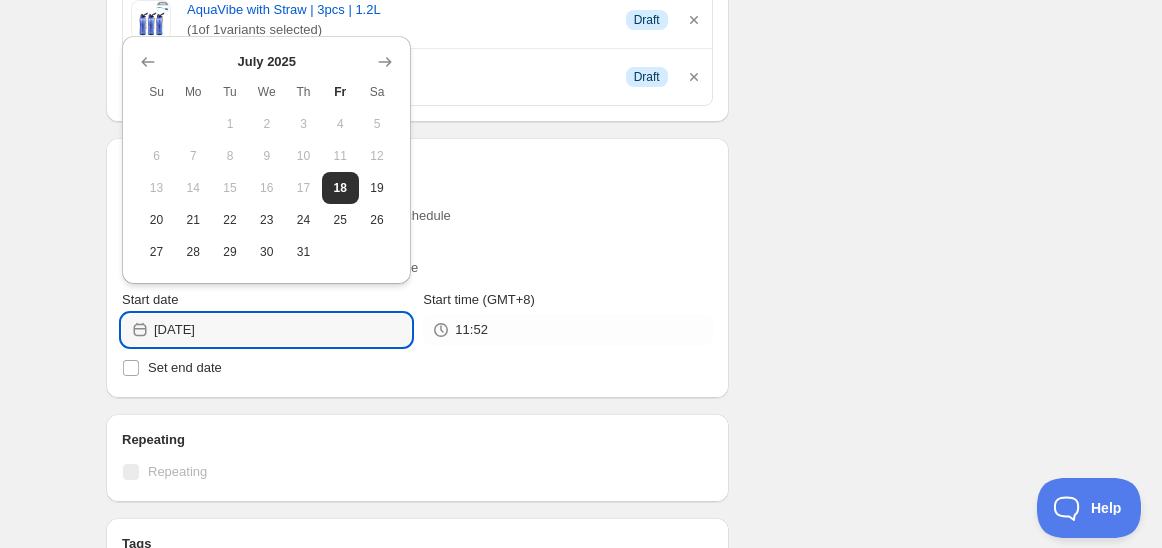 click on "Active Date Type Start immediately Schedule will run shortly after you save the schedule Set start date Schedule will run at a date you set in the future Start date [DATE] Start time (GMT+8) 11:52 Set end date" at bounding box center [417, 278] 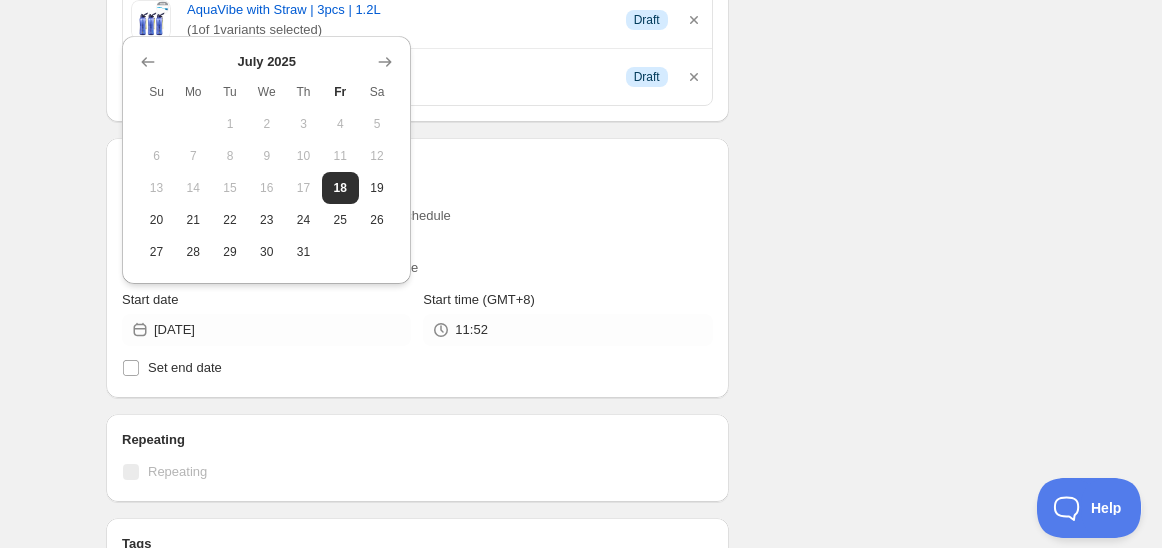 click 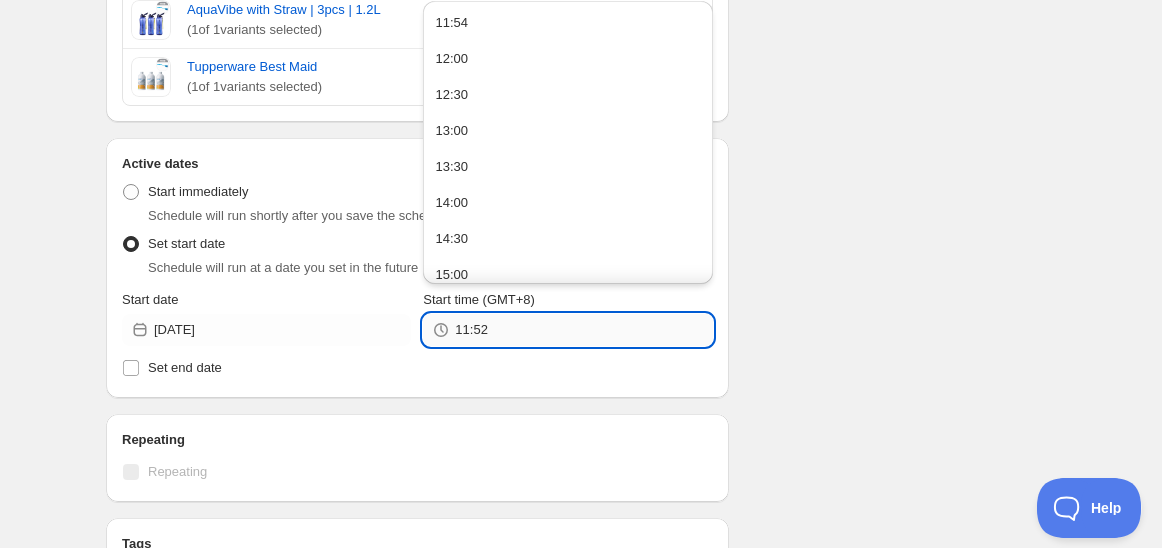 click on "11:52" at bounding box center (583, 330) 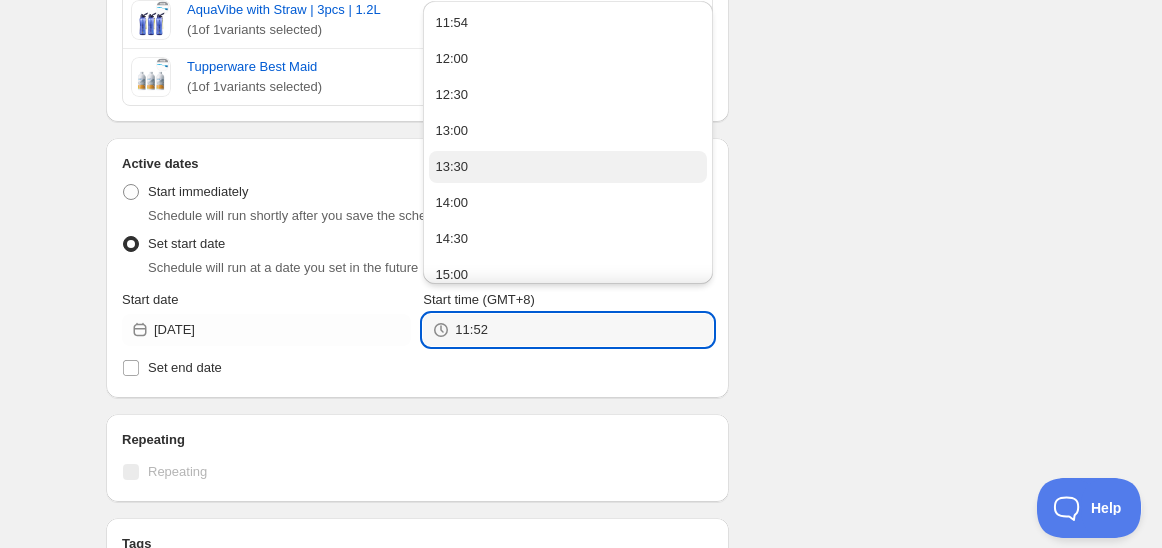 click on "13:30" at bounding box center (567, 167) 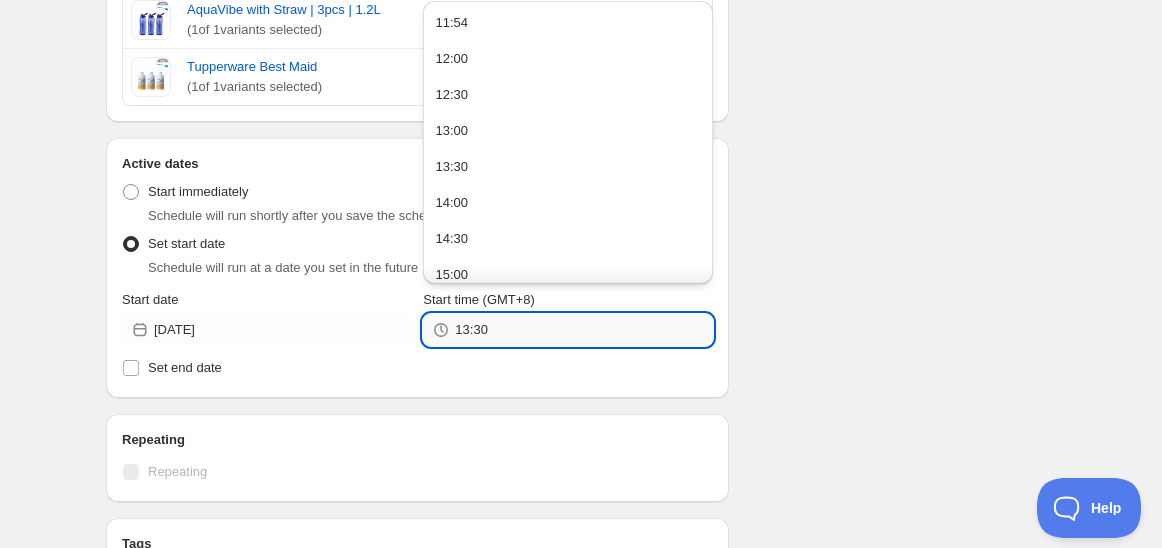 drag, startPoint x: 472, startPoint y: 326, endPoint x: 525, endPoint y: 343, distance: 55.65968 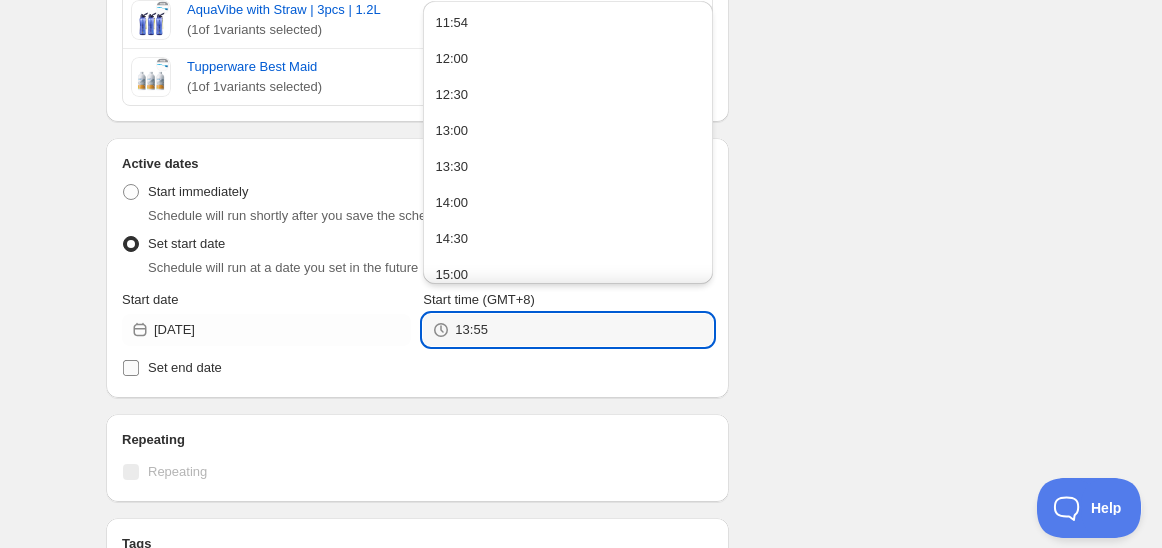 type on "13:55" 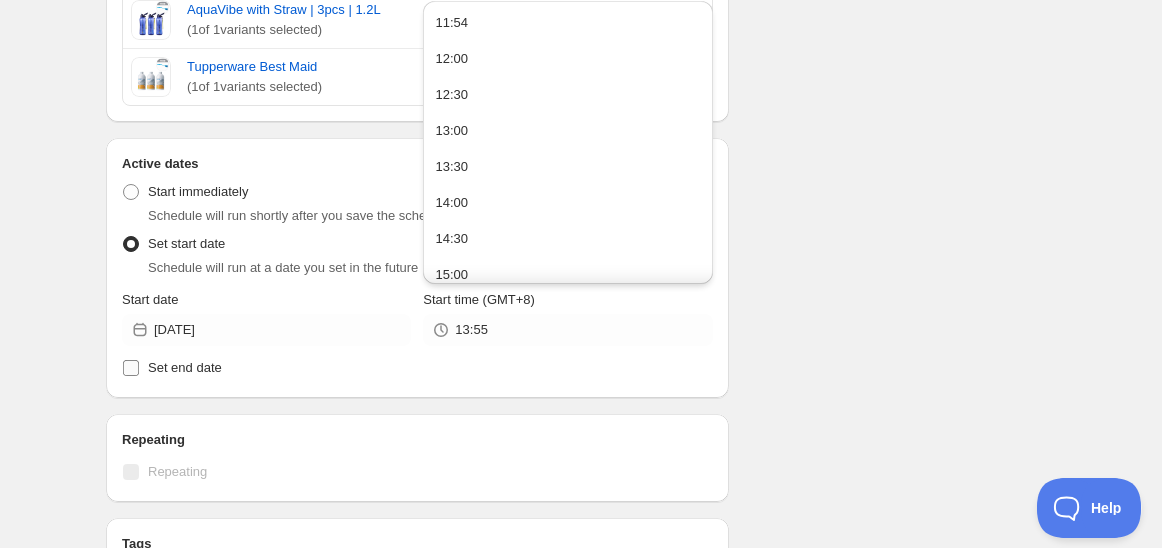 click on "Set end date" at bounding box center [185, 367] 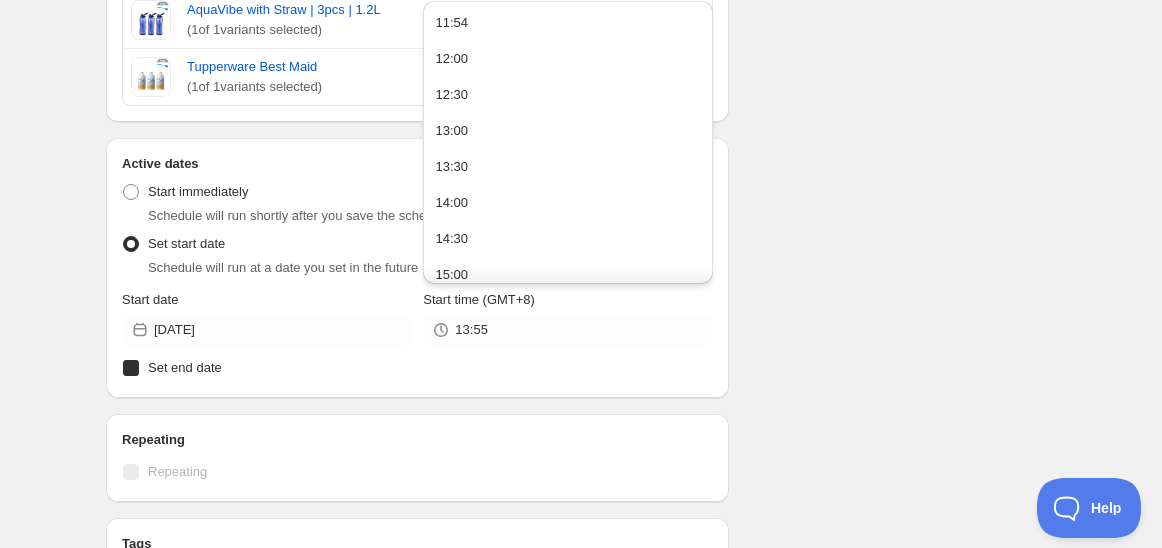 checkbox on "true" 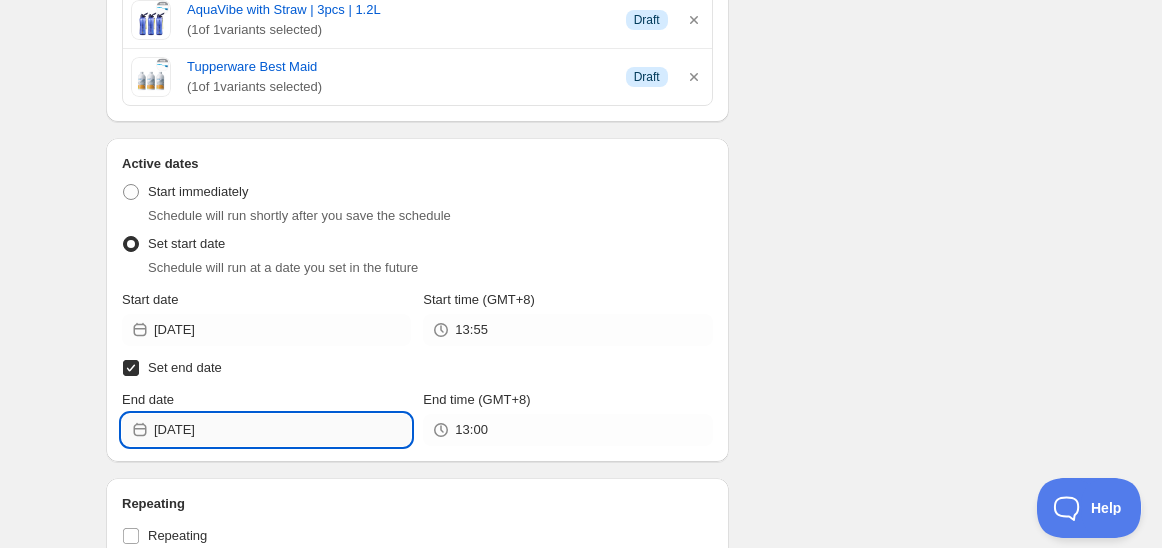 click on "[DATE]" at bounding box center [282, 430] 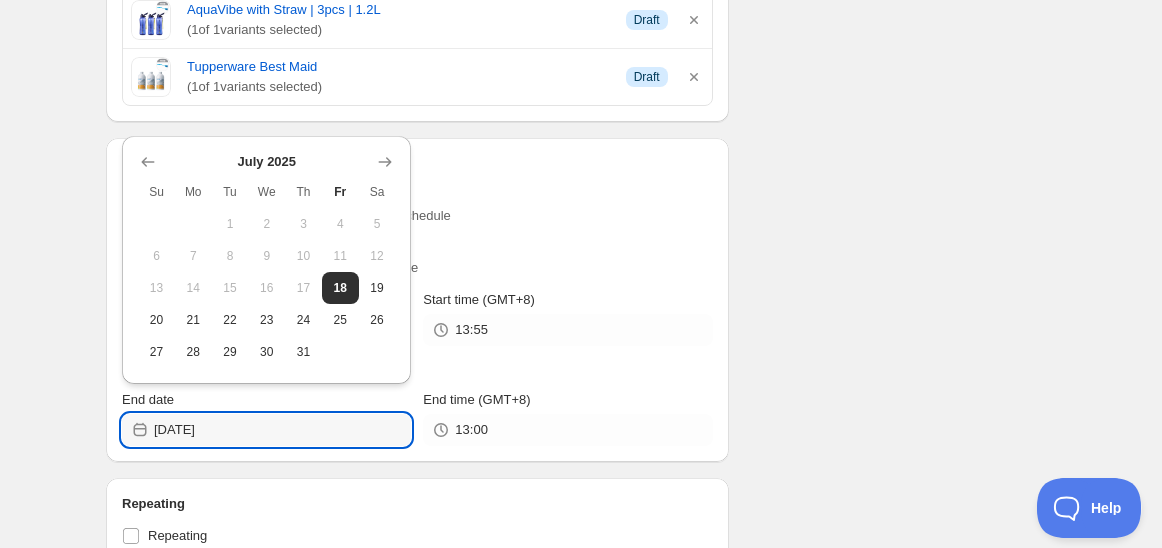 click on "13:00" at bounding box center [567, 430] 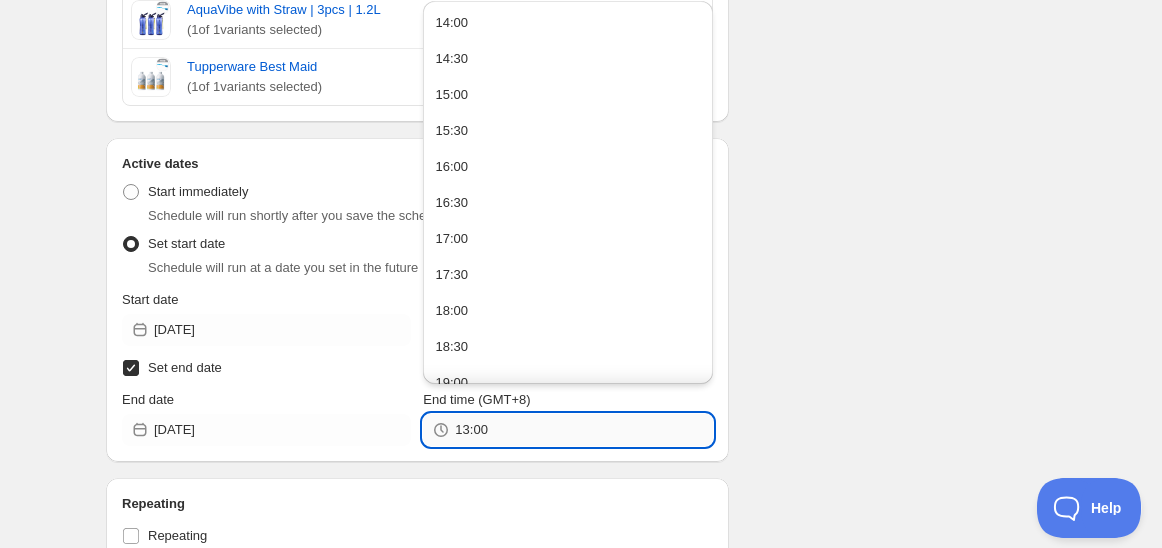 click on "13:00" at bounding box center (583, 430) 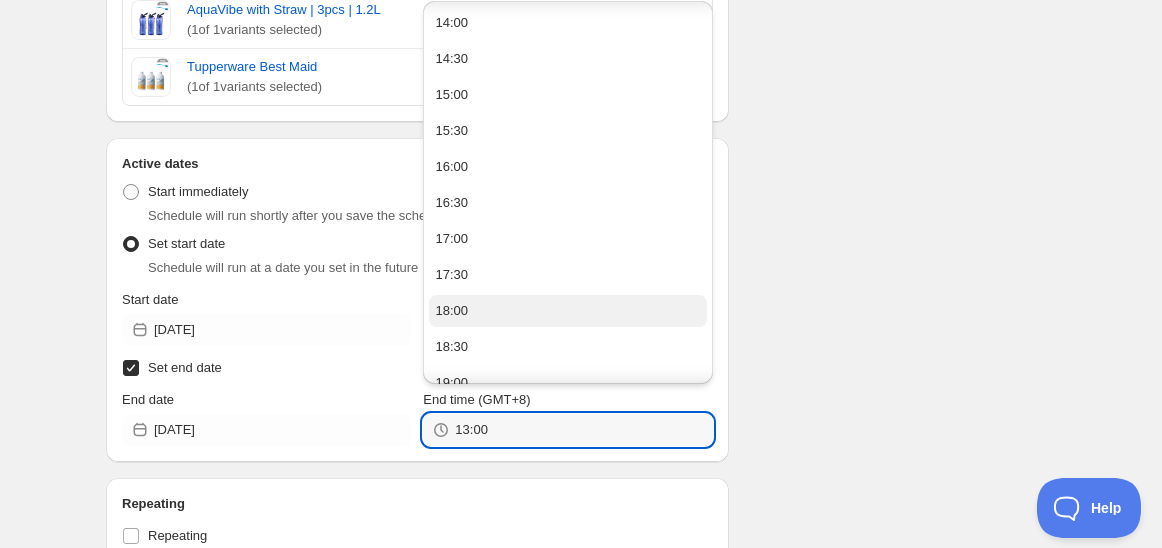 scroll, scrollTop: 111, scrollLeft: 0, axis: vertical 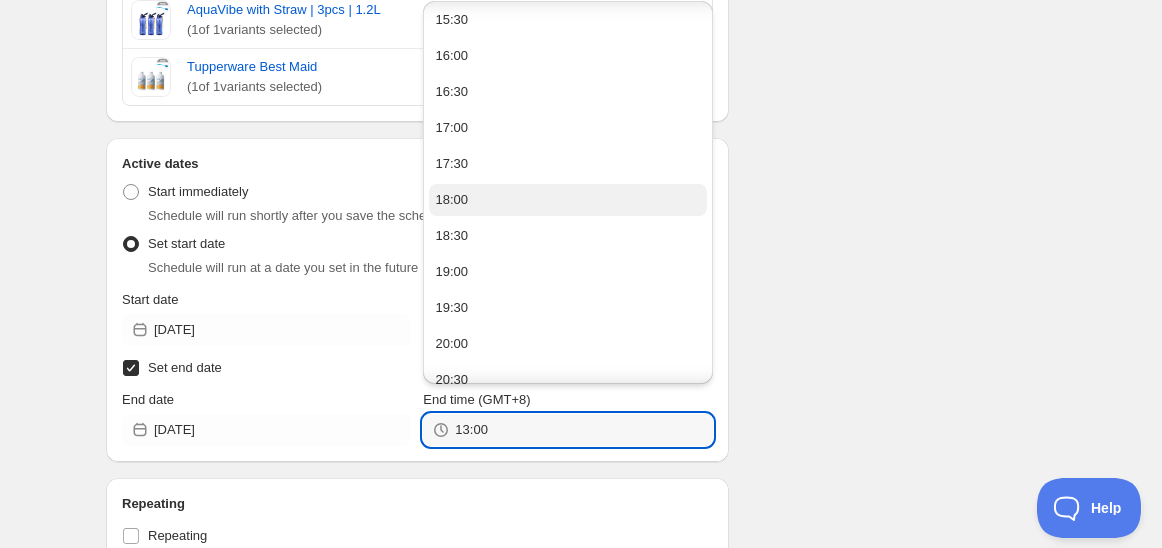 click on "18:00" at bounding box center (567, 200) 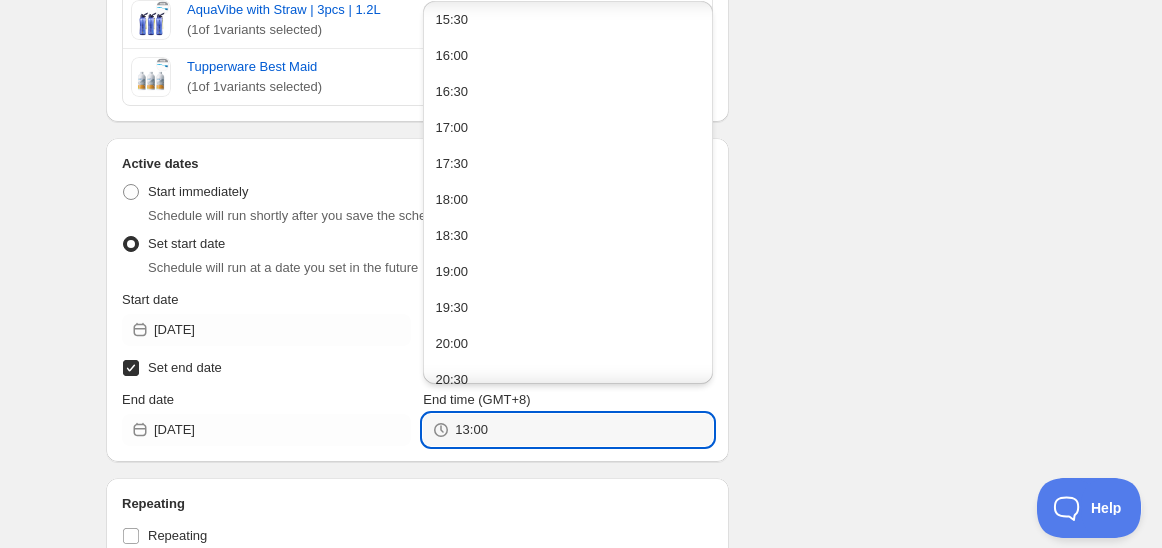type on "18:00" 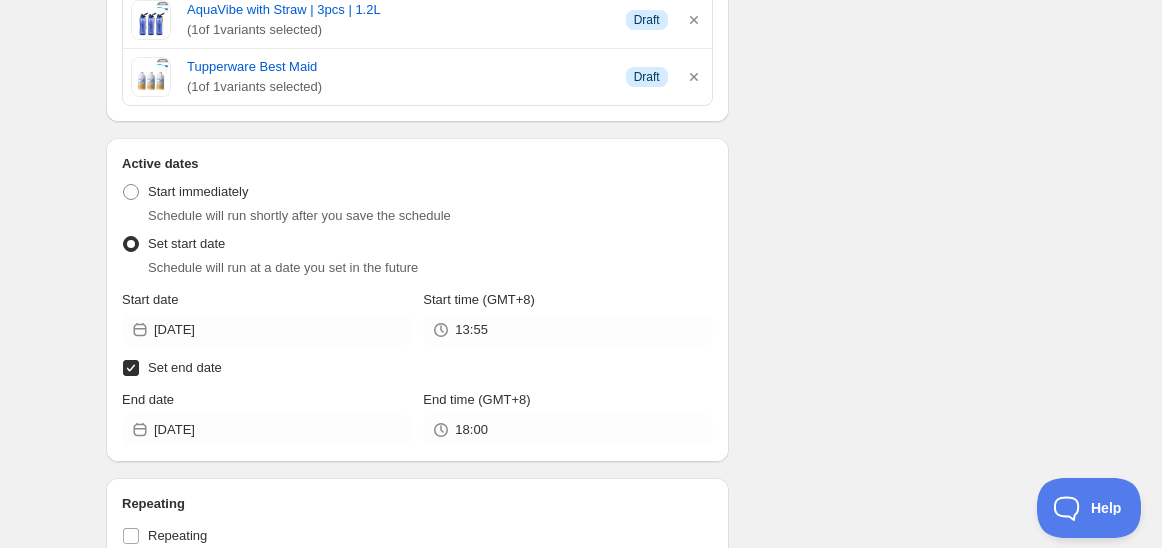 click on "Schedule name Schedule for C7N25 Your customers won't see this Action Action Publish product(s) Products will be published on the start date Unpublish product(s) Products will be unpublished on the start date Product selection Entity type Specific products Specific collections Specific tags Specific vendors Browse AquaVibe with Straw | 3pcs | 1.2L ( 1  of   1  variants selected) Info Draft AquaVibe with Straw | 3pcs | 1.2L ( 1  of   1  variants selected) Info Draft Tupperware Best Maid ( 1  of   1  variants selected) Info Draft Active dates Active Date Type Start immediately Schedule will run shortly after you save the schedule Set start date Schedule will run at a date you set in the future Start date 2025-07-18 Start time (GMT+8) 13:55 Set end date End date 2025-07-18 End time (GMT+8) 18:00 Repeating Repeating Ok Cancel Every 1 Date range Days Weeks Months Years Days Ends Never On specific date After a number of occurances Tags Add/remove tags to products for the duration of the schedule Countdown timer" at bounding box center (573, 308) 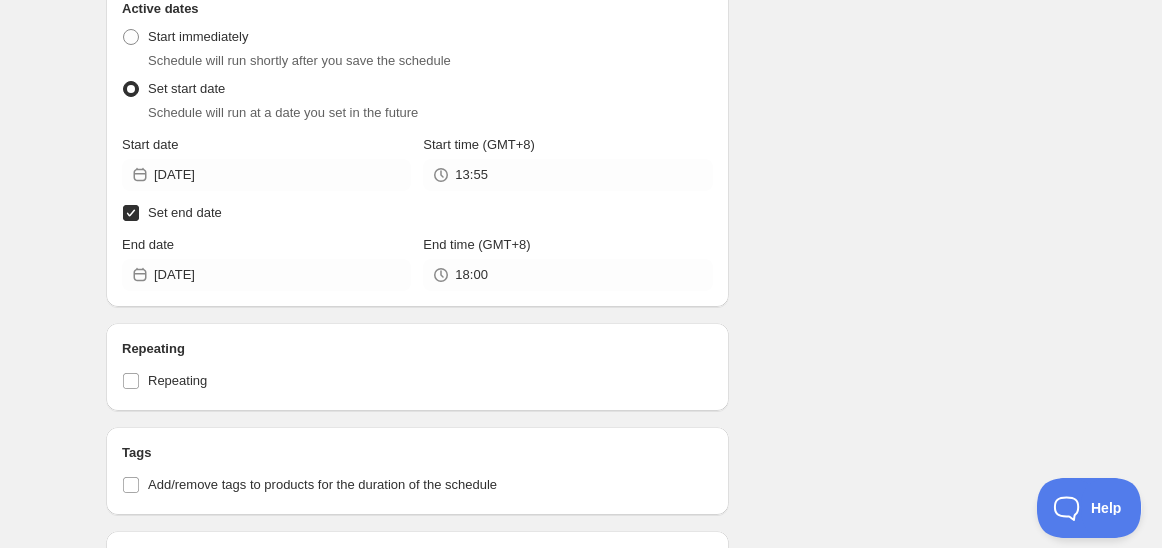 scroll, scrollTop: 1000, scrollLeft: 0, axis: vertical 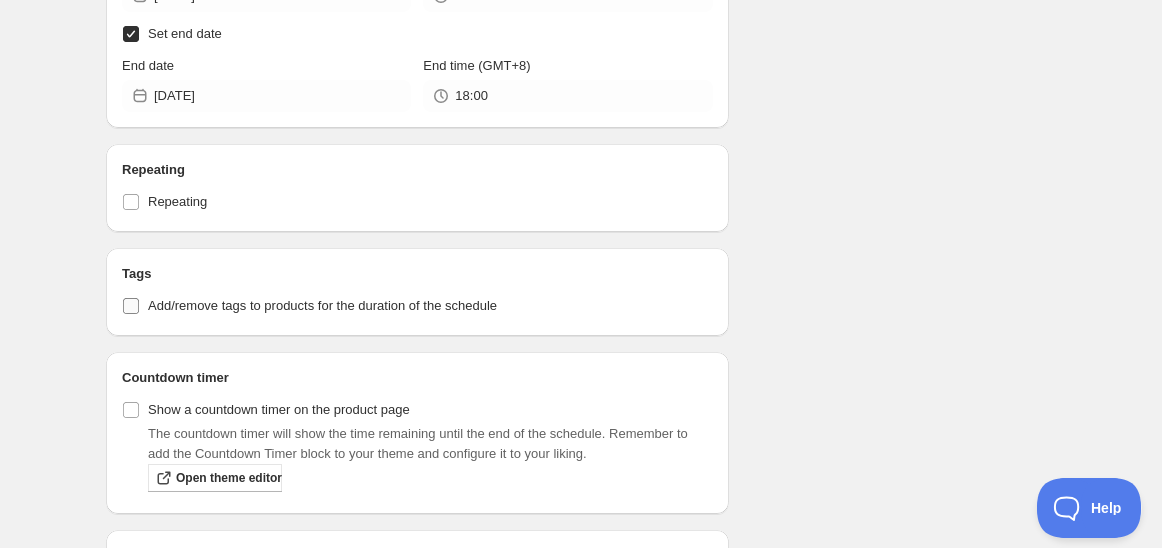 click on "Add/remove tags to products for the duration of the schedule" at bounding box center (322, 306) 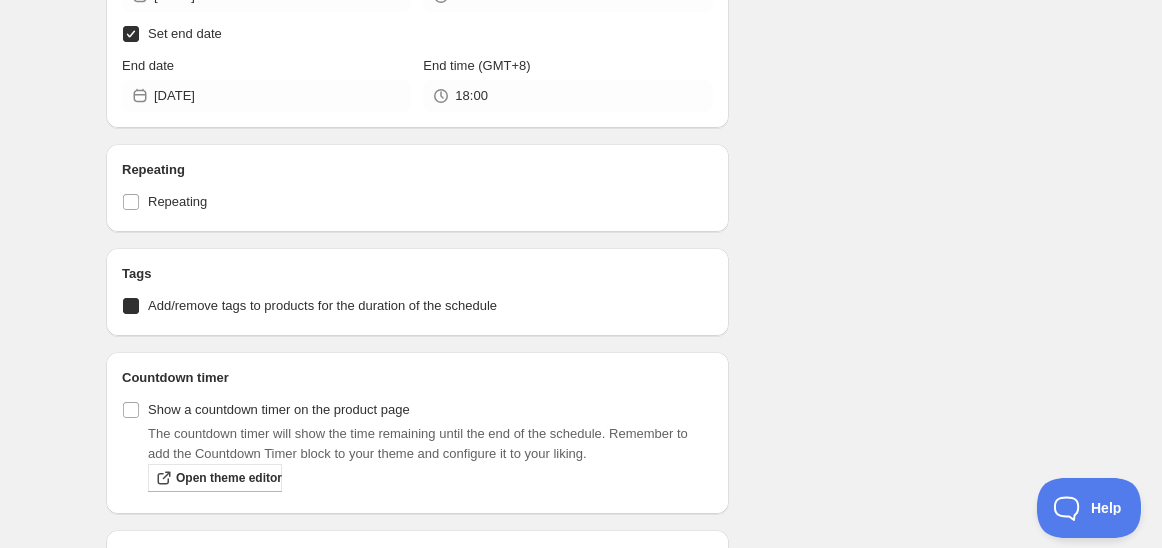 checkbox on "true" 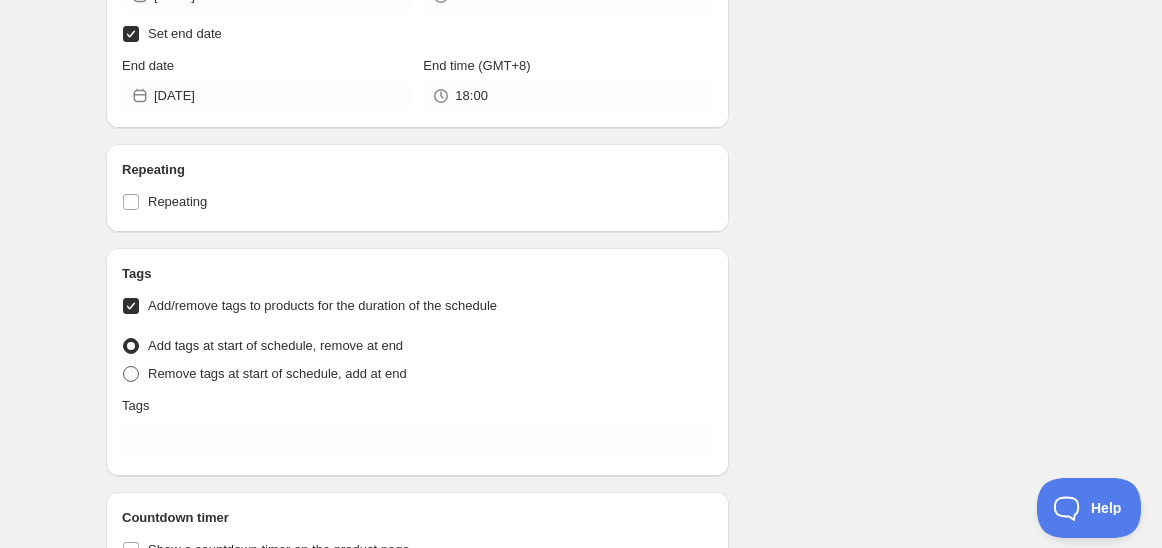 click on "Remove tags at start of schedule, add at end" at bounding box center (277, 373) 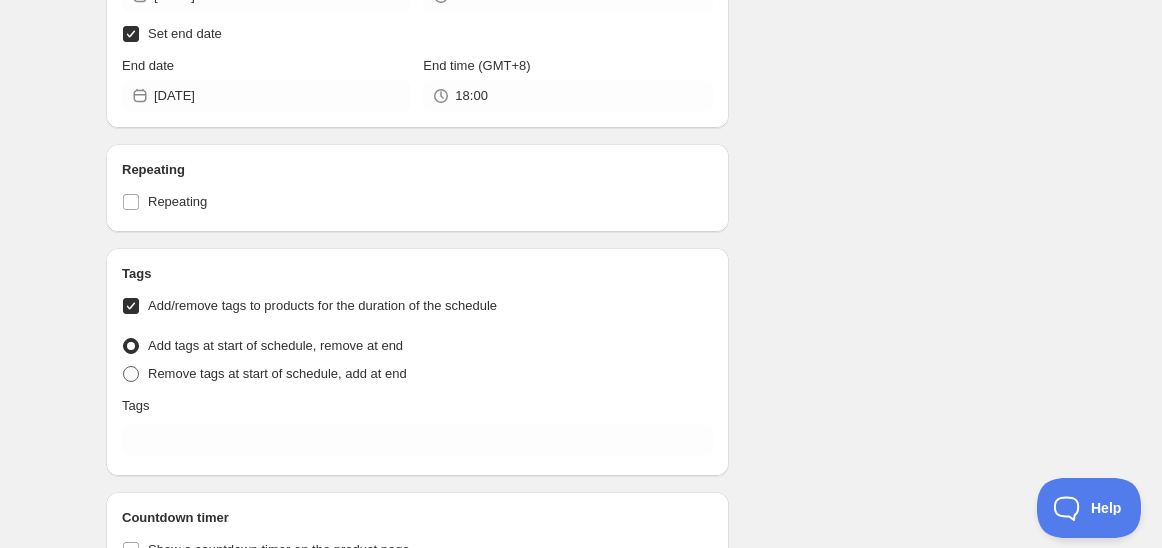 radio on "true" 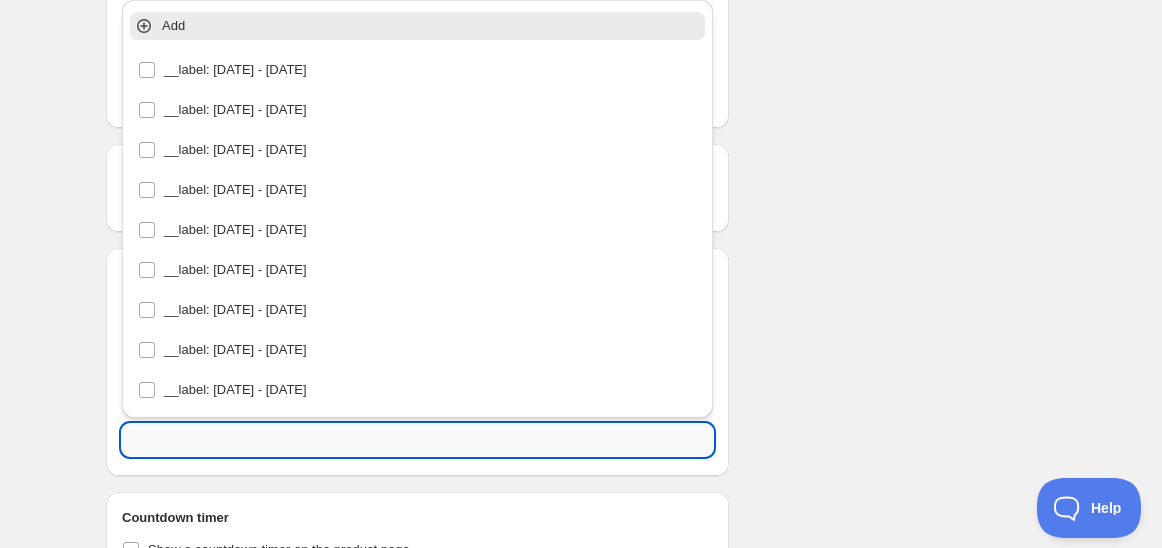 click at bounding box center (417, 440) 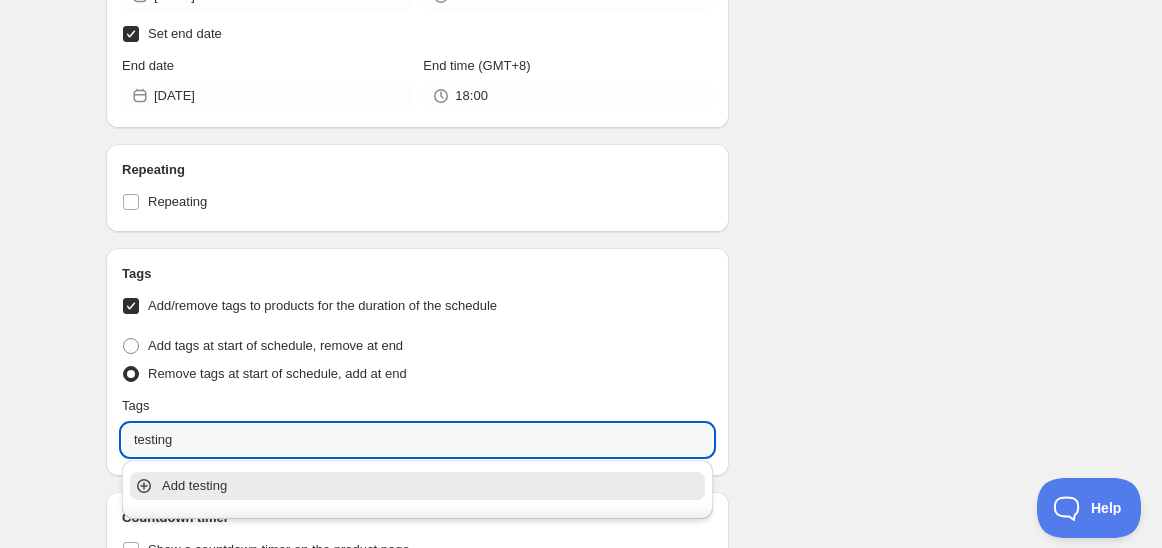 click on "Add testing" at bounding box center (431, 486) 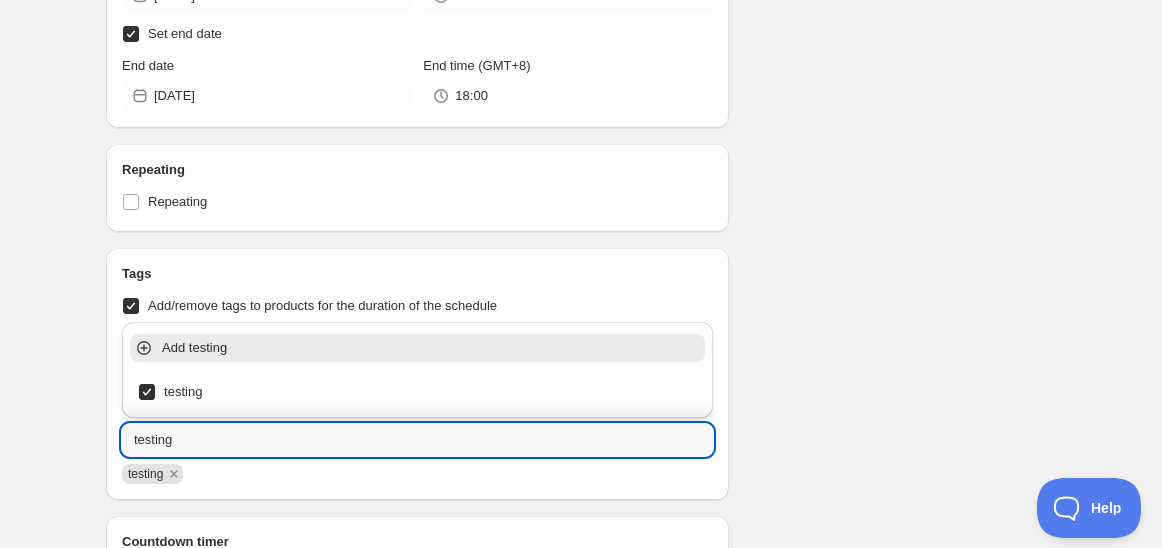 type on "testing" 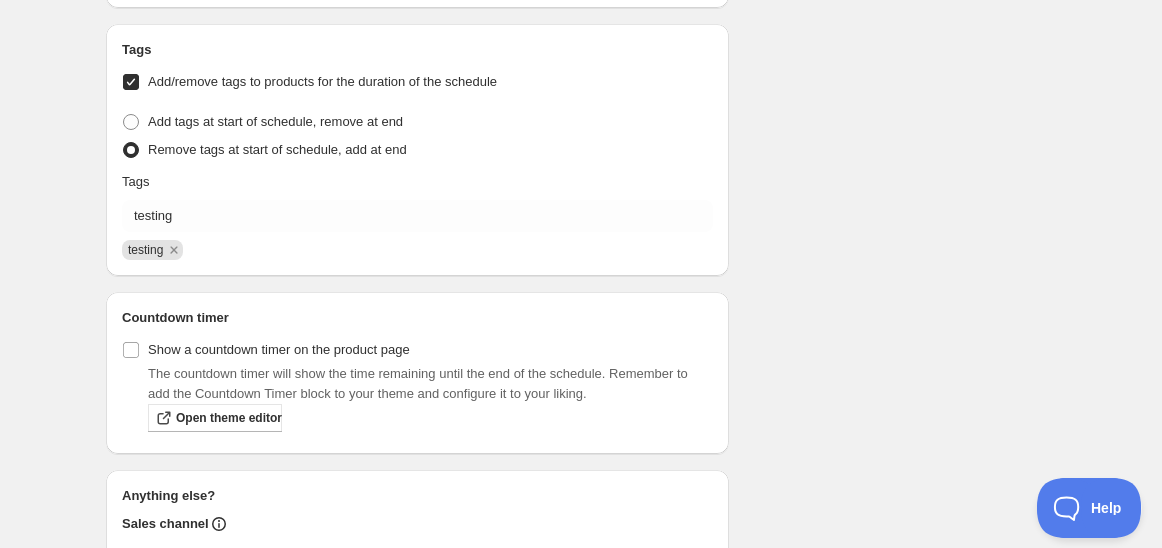 scroll, scrollTop: 1333, scrollLeft: 0, axis: vertical 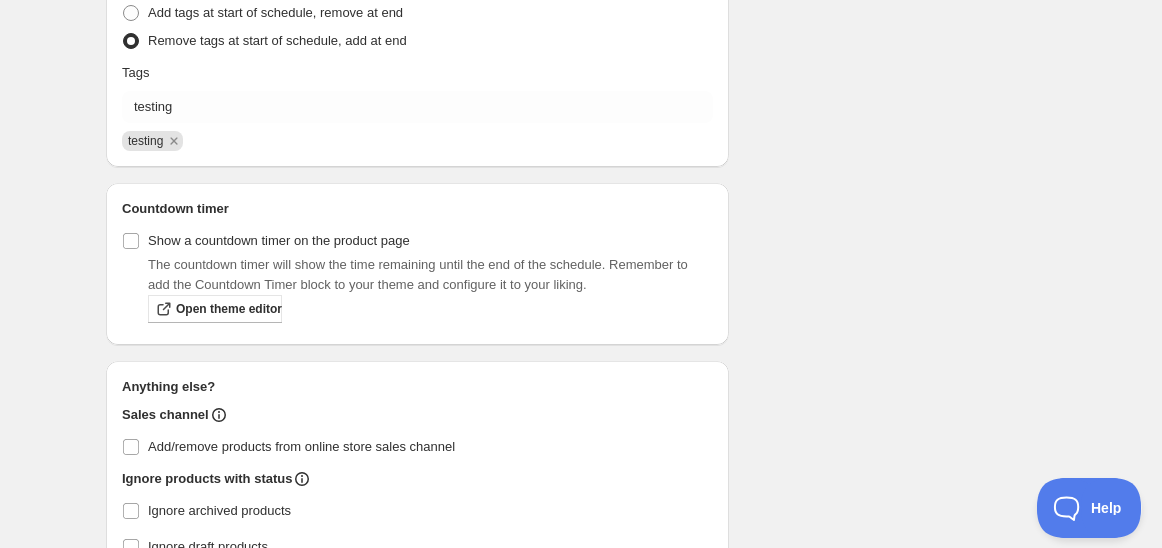 click on "Anything else? Sales channel Add/remove products from online store sales channel Ignore products with status Ignore archived products Ignore draft products Unpublish action Unpublish action Set products to draft Set products to archived" at bounding box center (417, 517) 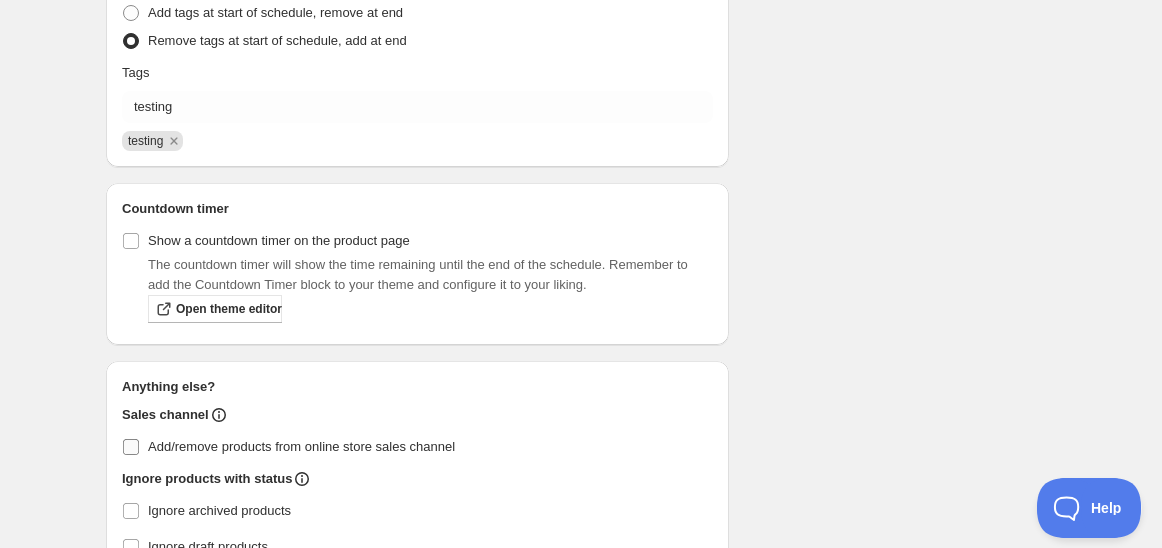 click on "Add/remove products from online store sales channel" at bounding box center [301, 446] 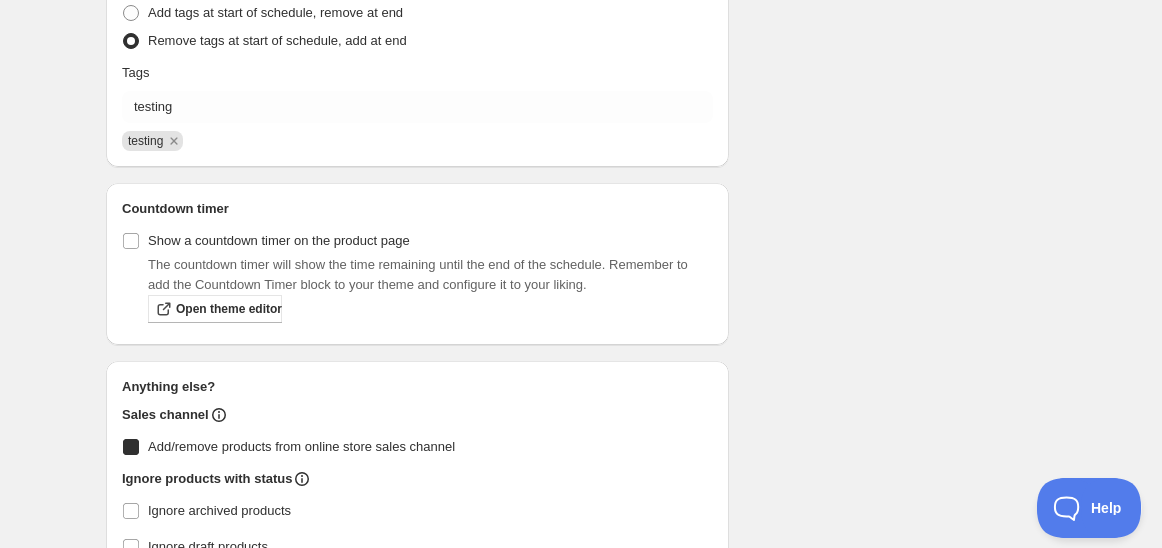 checkbox on "true" 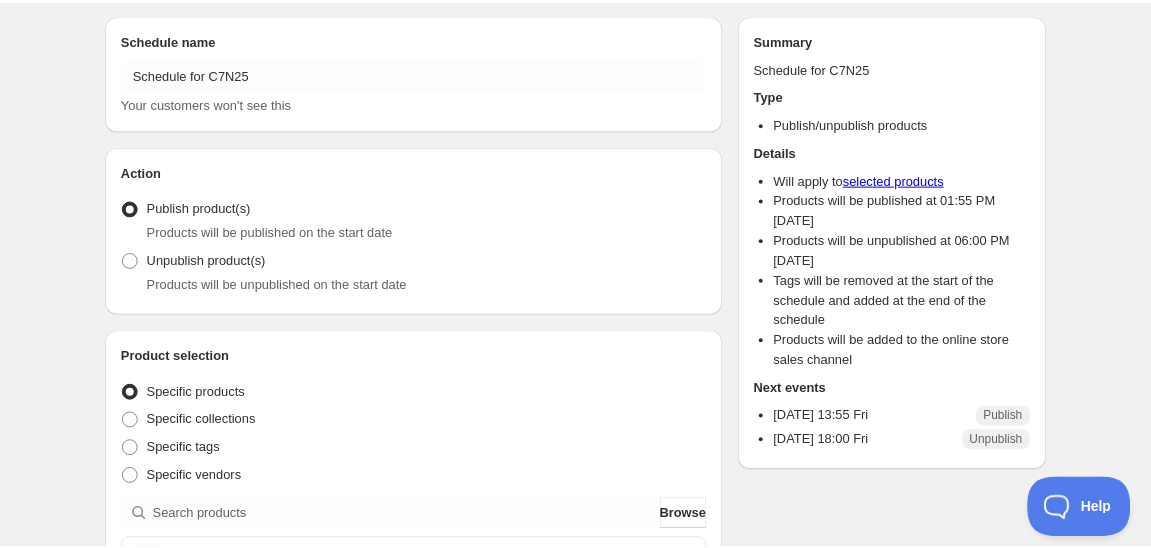 scroll, scrollTop: 0, scrollLeft: 0, axis: both 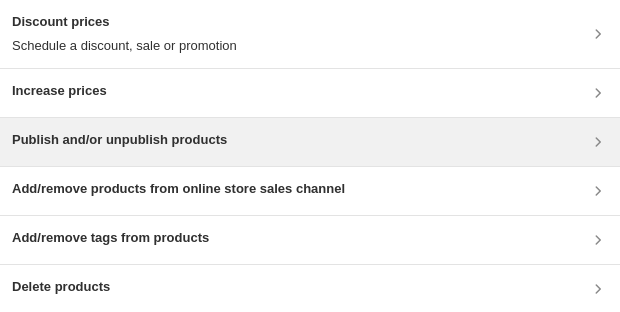 click on "Publish and/or unpublish products" at bounding box center [119, 140] 